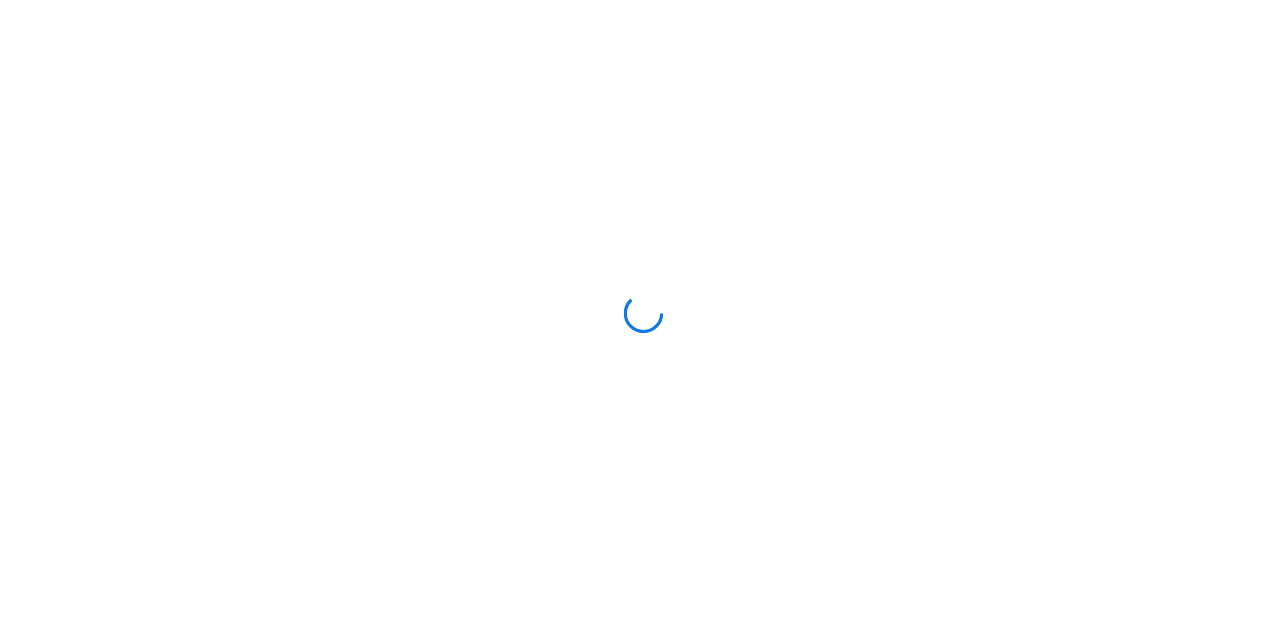 scroll, scrollTop: 0, scrollLeft: 0, axis: both 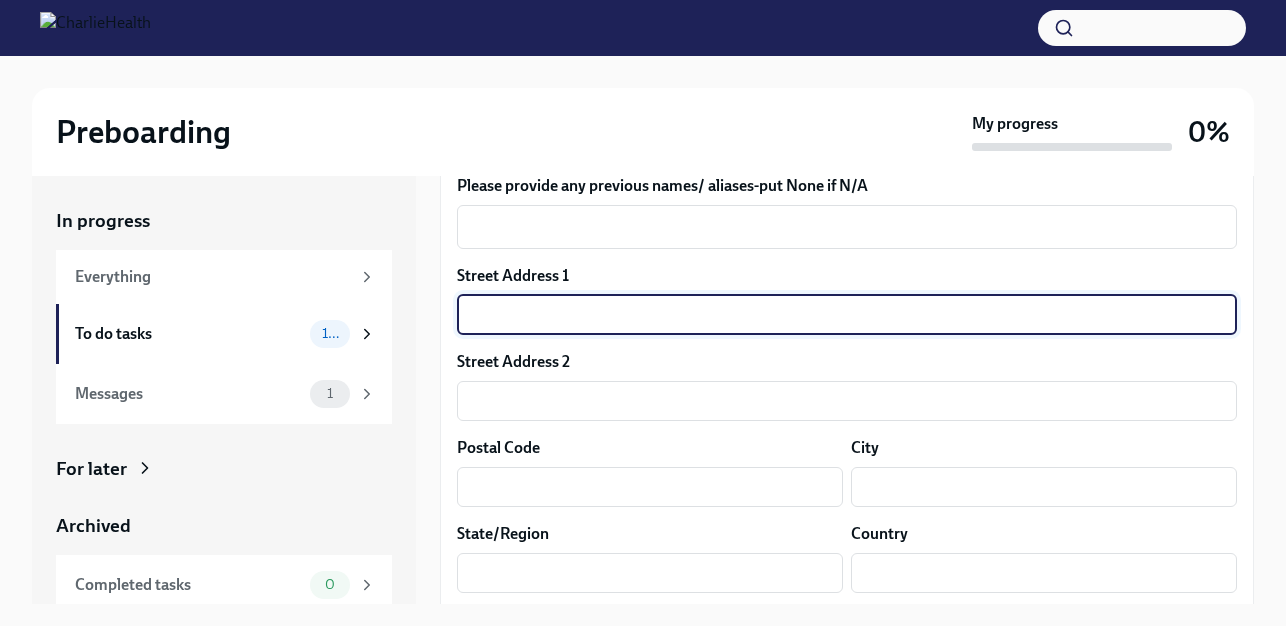 click at bounding box center [847, 315] 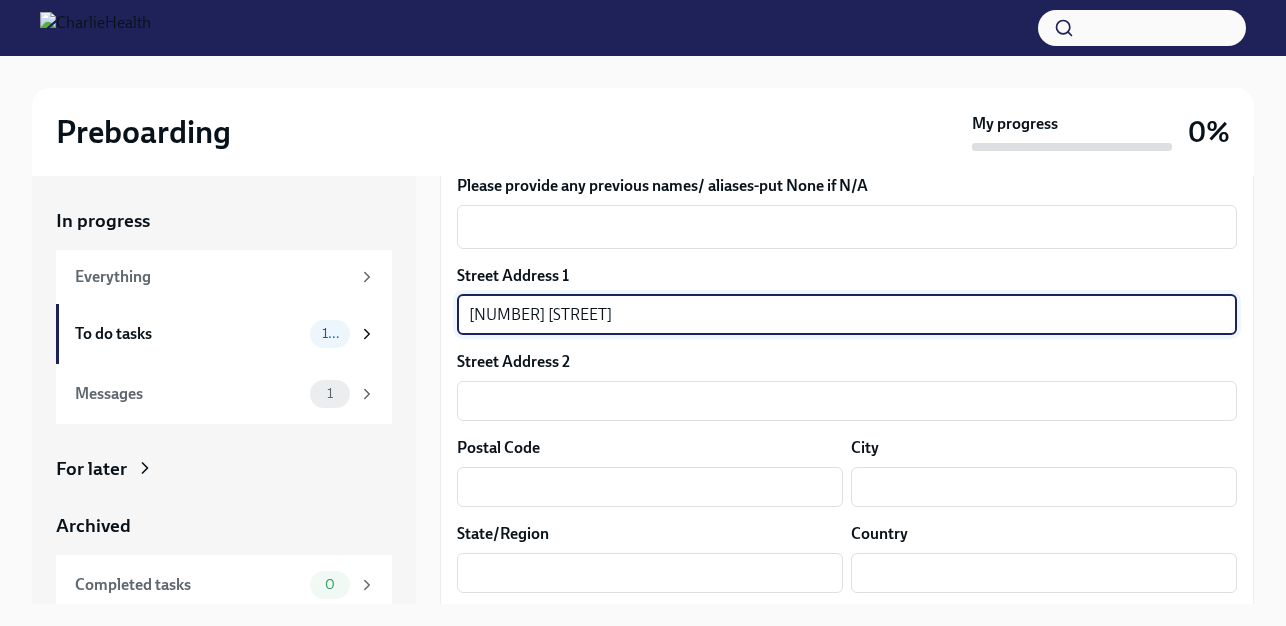 type on "[POSTAL CODE]" 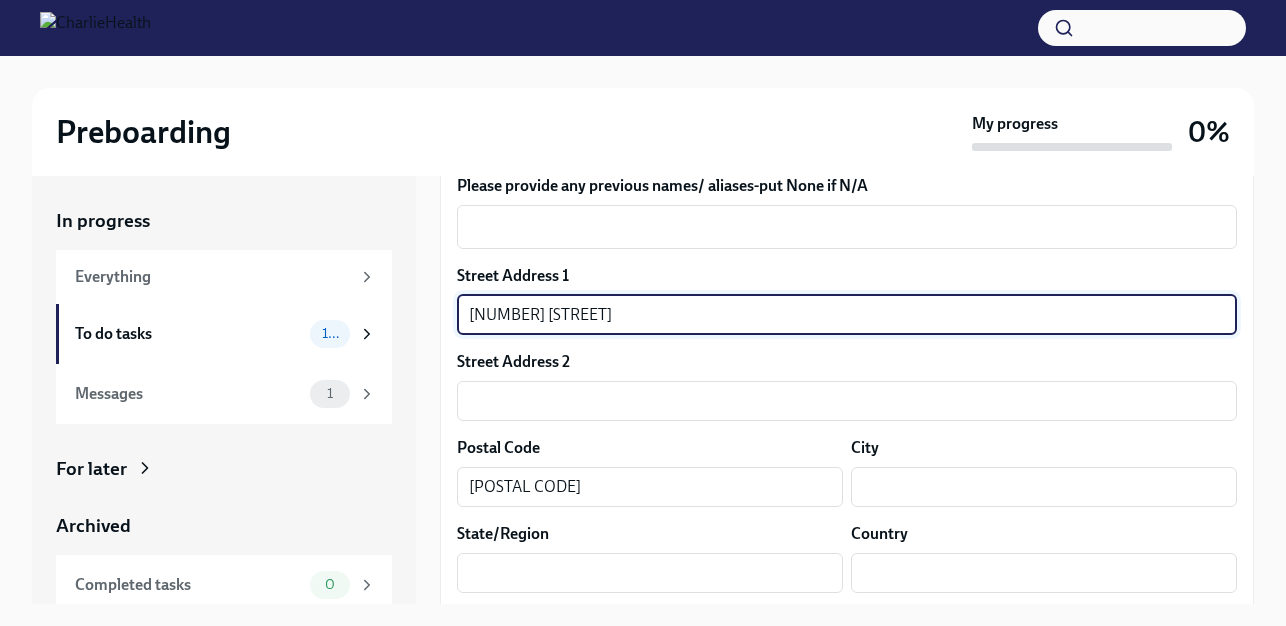 type on "[CITY]" 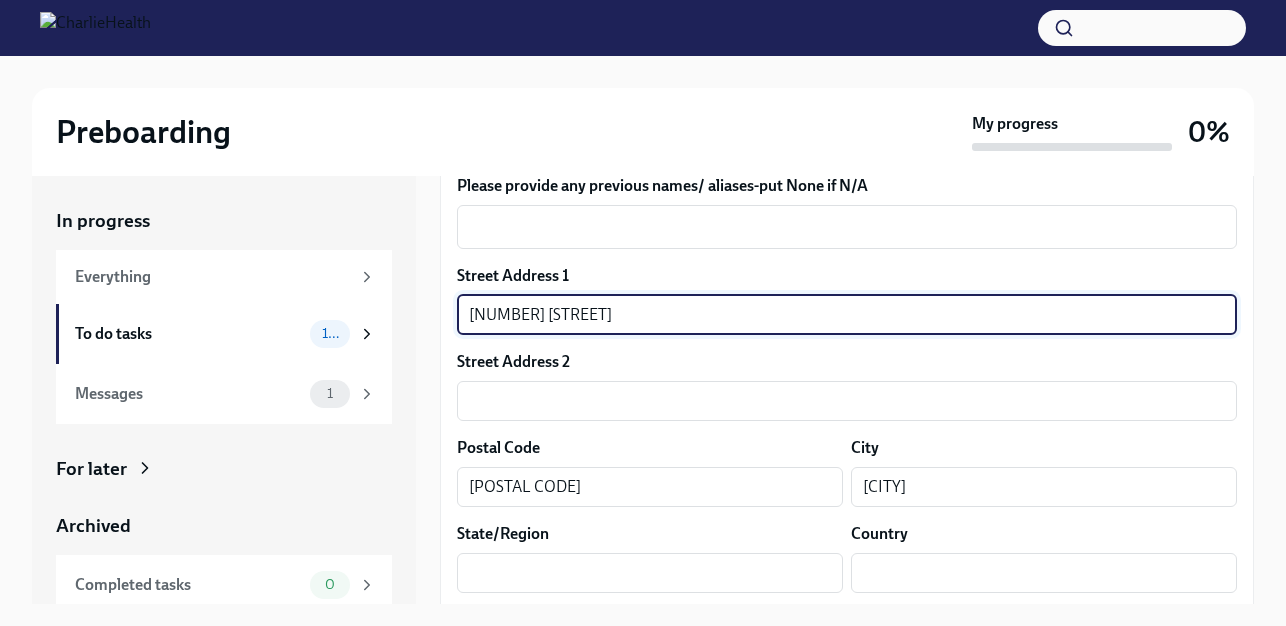 type on "Oklahoma" 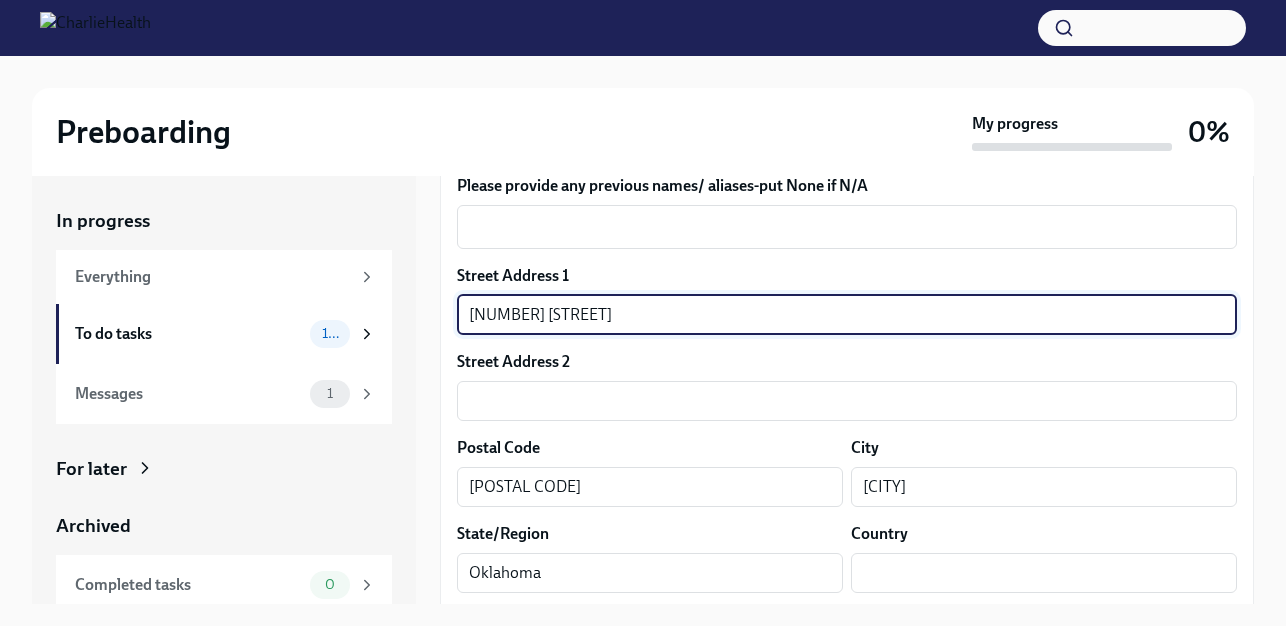 type on "US" 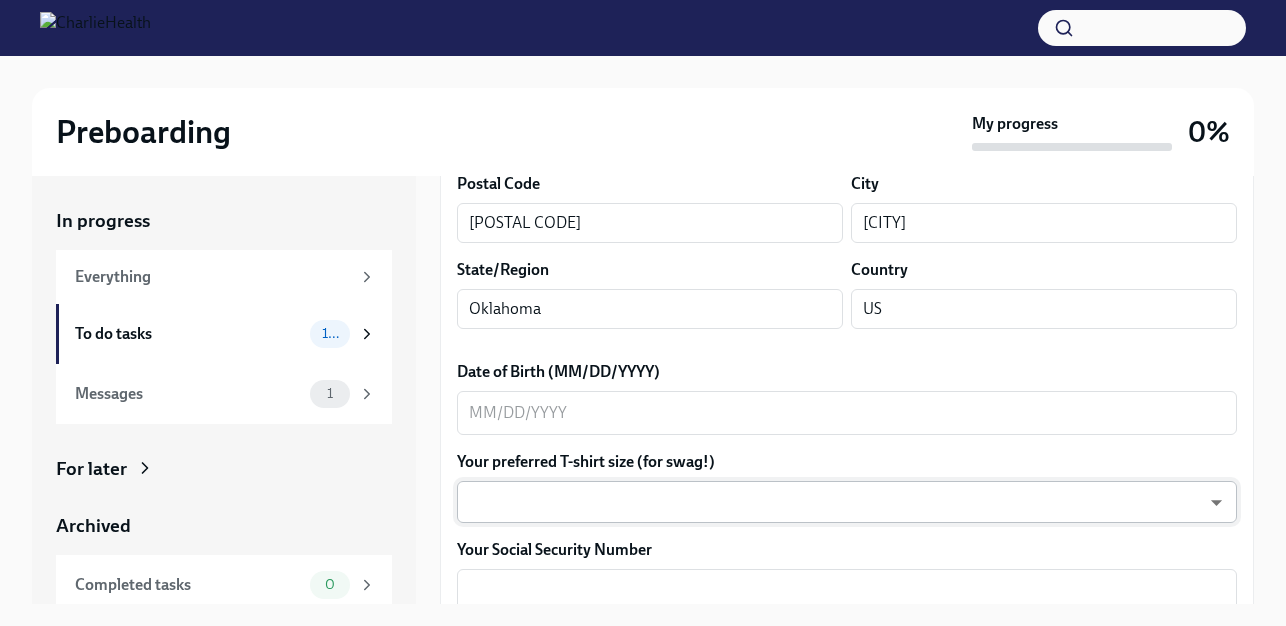 scroll, scrollTop: 800, scrollLeft: 0, axis: vertical 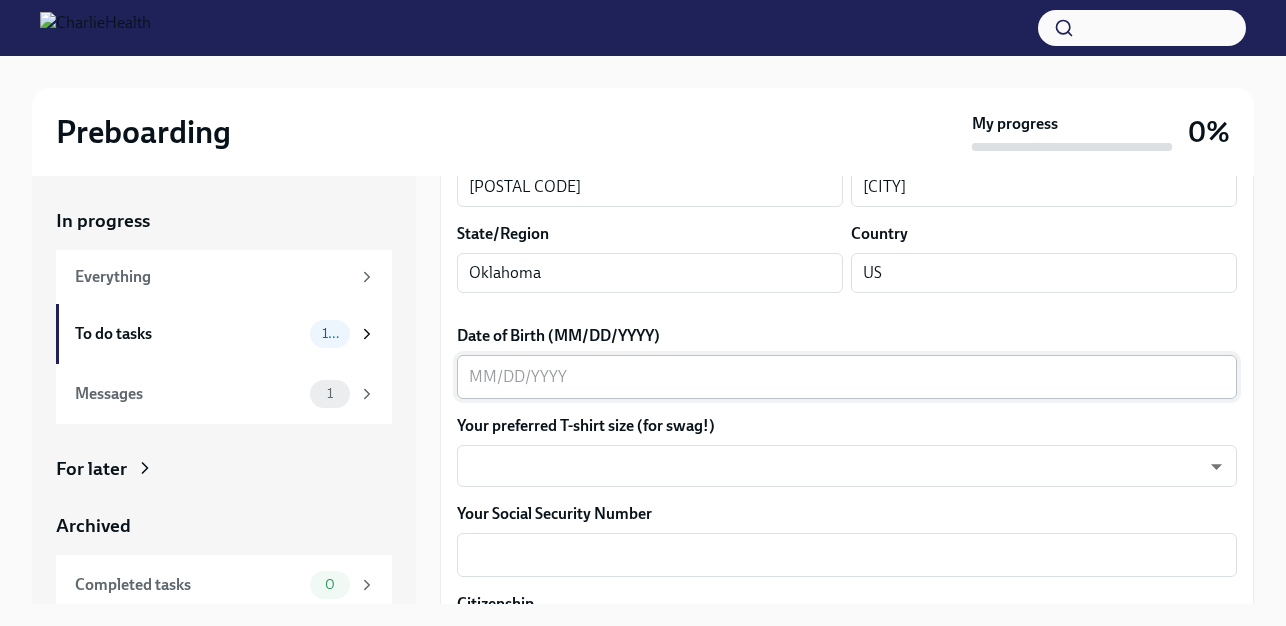 click on "Date of Birth (MM/DD/YYYY)" at bounding box center (847, 377) 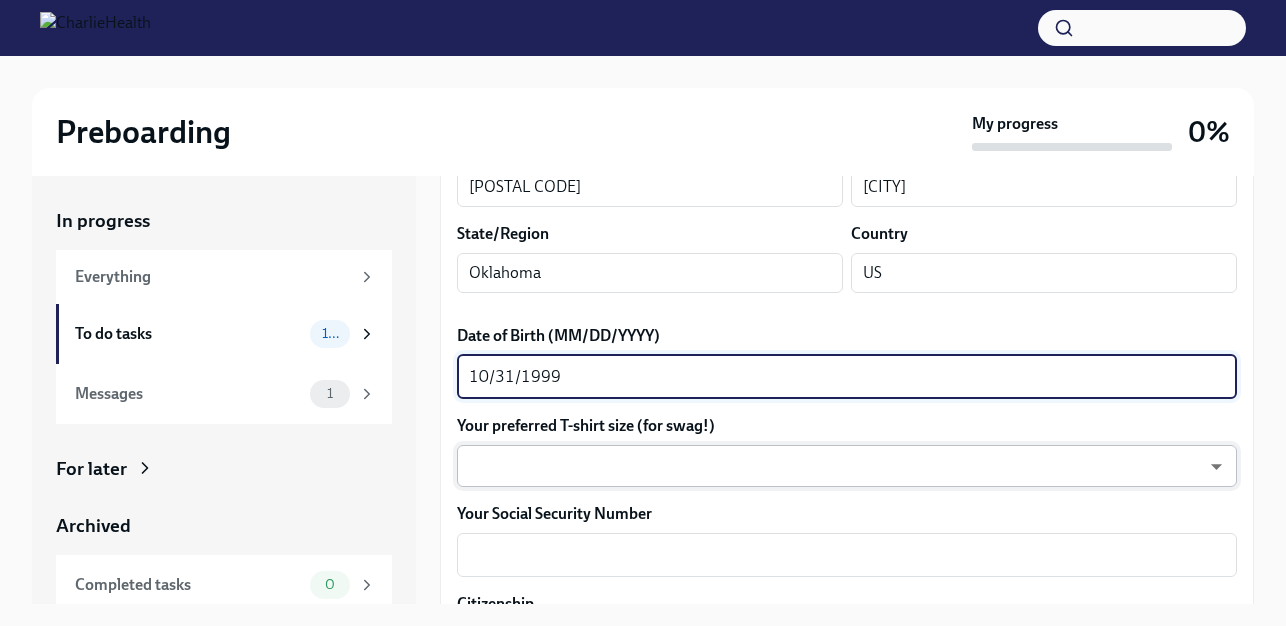 type on "10/31/1999" 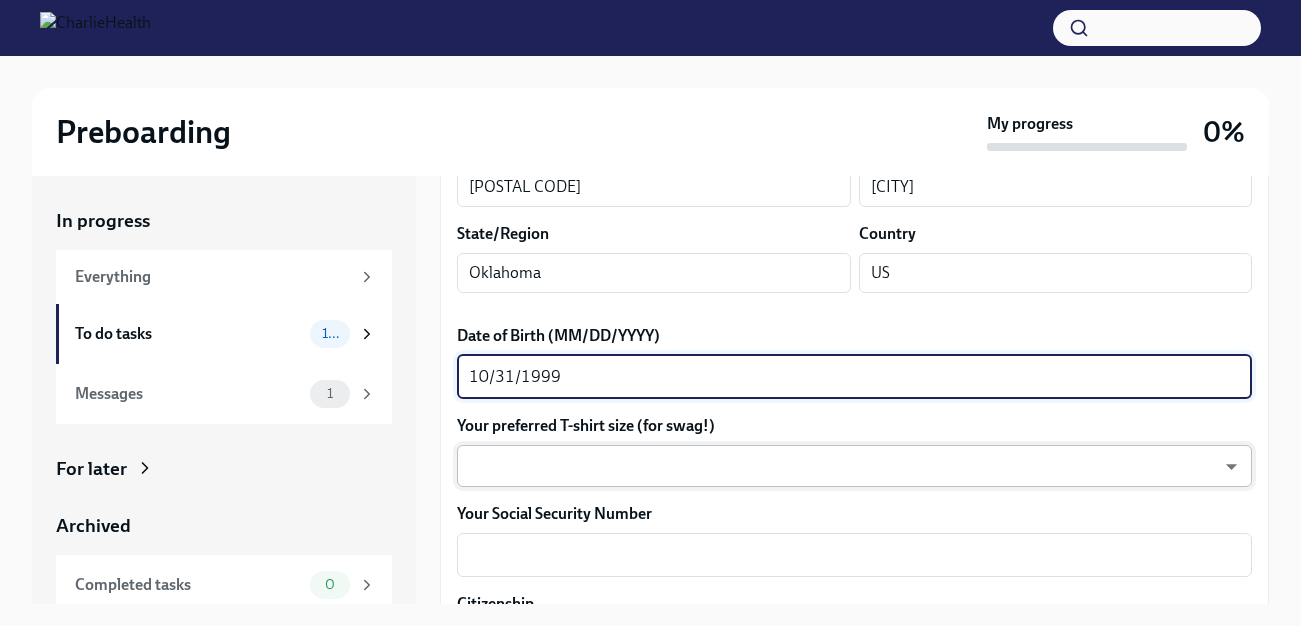 click on "We need some info from you to start setting you up in payroll and other systems.  Please fill out this form ASAP  Please note each field needs to be completed in order for you to submit.
Note : Please fill out this form as accurately as possible. Several states require specific demographic information that we have to input on your behalf. We understand that some of these questions feel personal to answer, and we appreciate your understanding that this is required for compliance clearance. About you Your preferred first name x ​ Your legal last name x ​ Please provide any previous names/ aliases-put None if N/A x ​ Street Address 1 [NUMBER] [STREET] ​ Street Address 2 ​ Postal Code [POSTAL CODE] ​ City [CITY] ​ State/Region [STATE] ​ Country US ​ Date of Birth (MM/DD/YYYY) 10/31/1999 x ​ ​ ​ x ​ x ​" at bounding box center [650, 330] 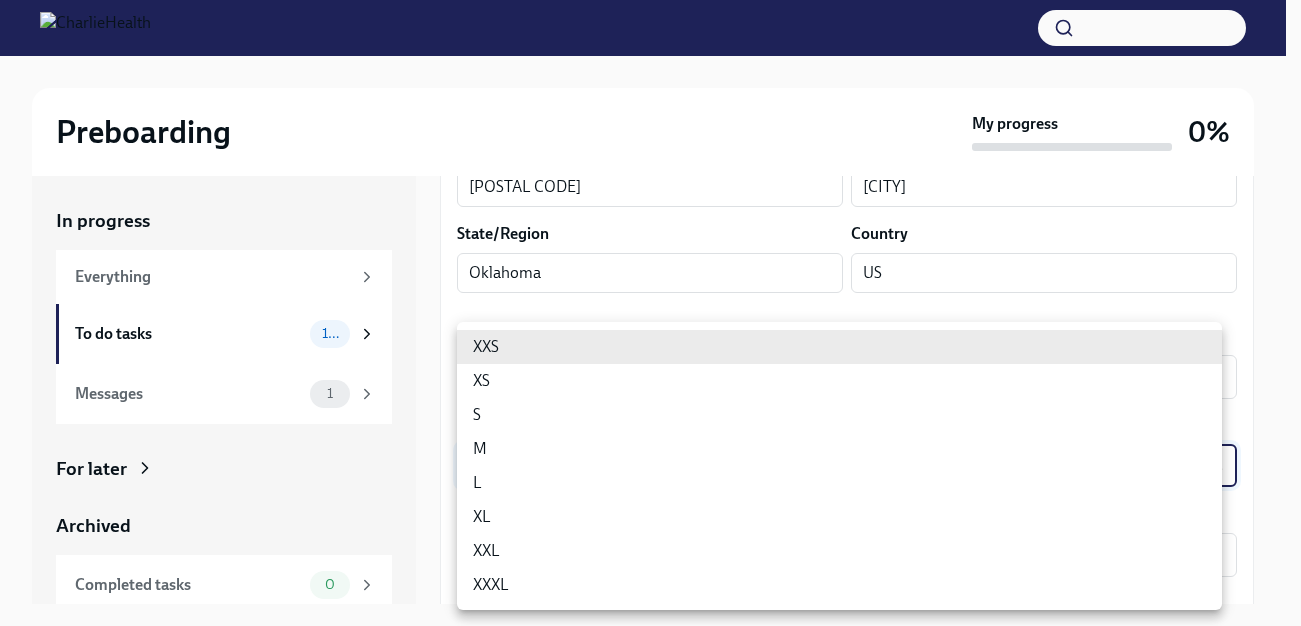 click on "L" at bounding box center (839, 483) 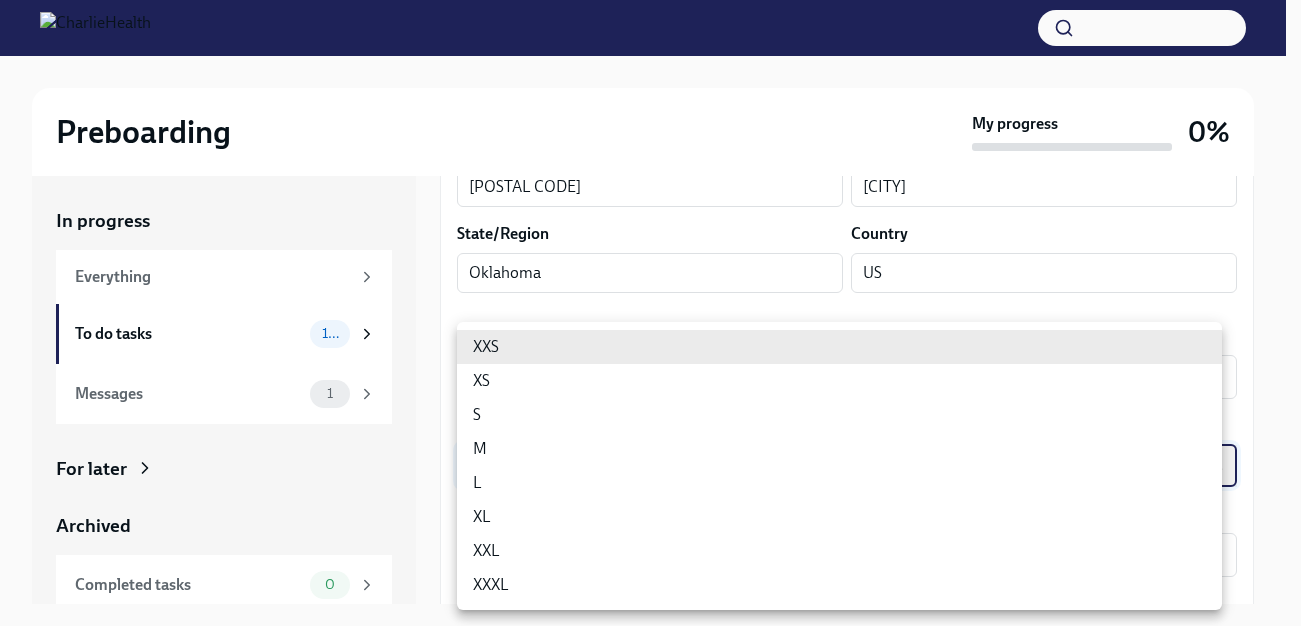 type on "LvpEGRrq8" 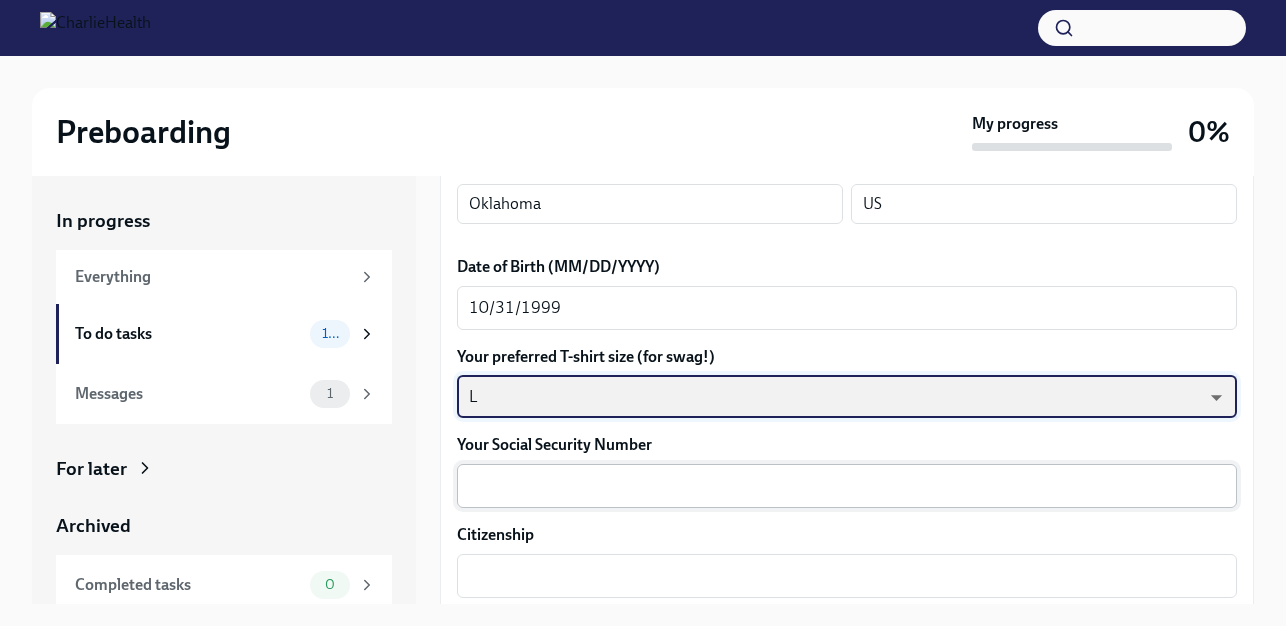 scroll, scrollTop: 900, scrollLeft: 0, axis: vertical 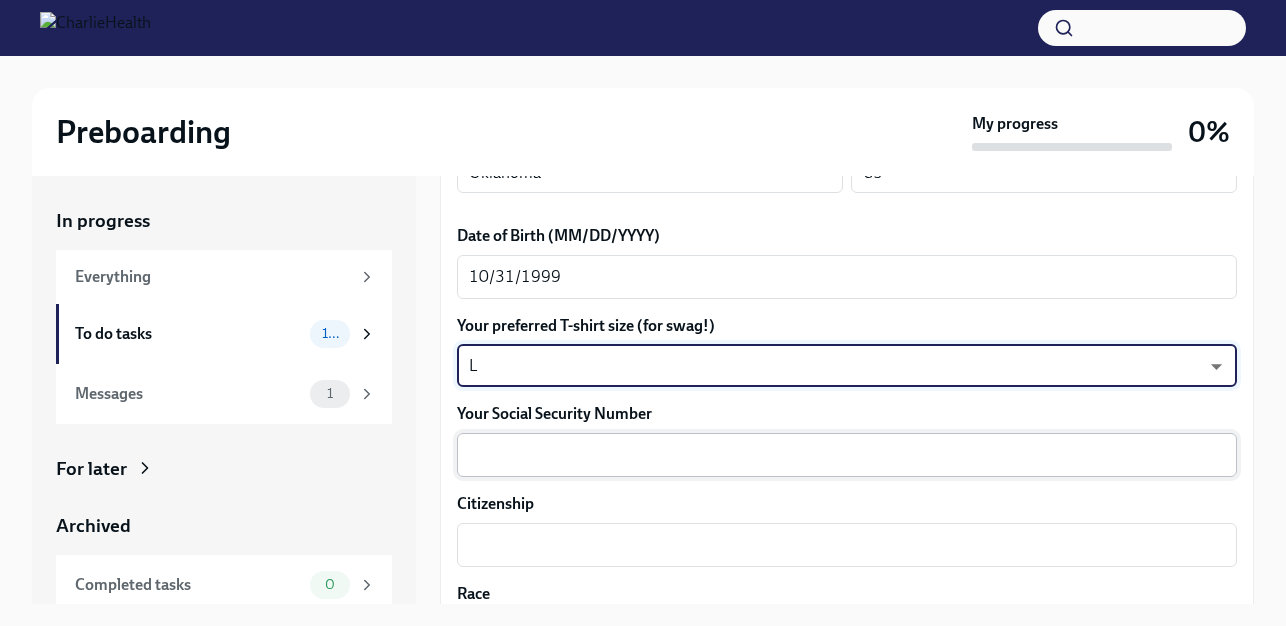 click on "Your Social Security Number" at bounding box center [847, 455] 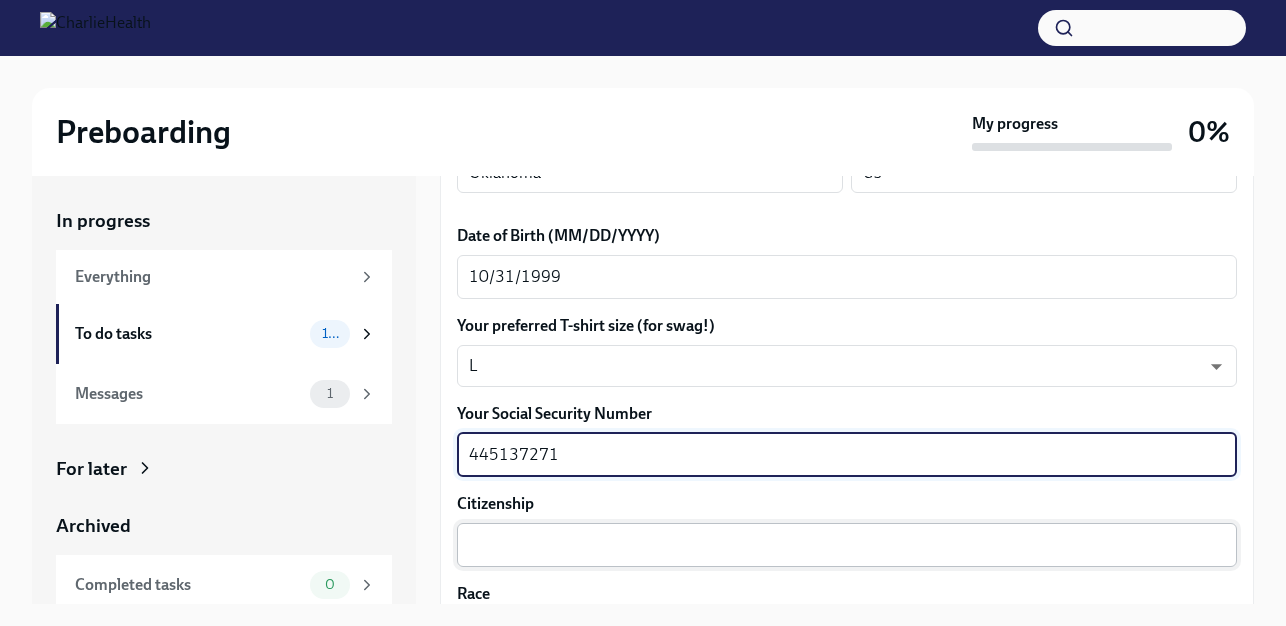 type on "445137271" 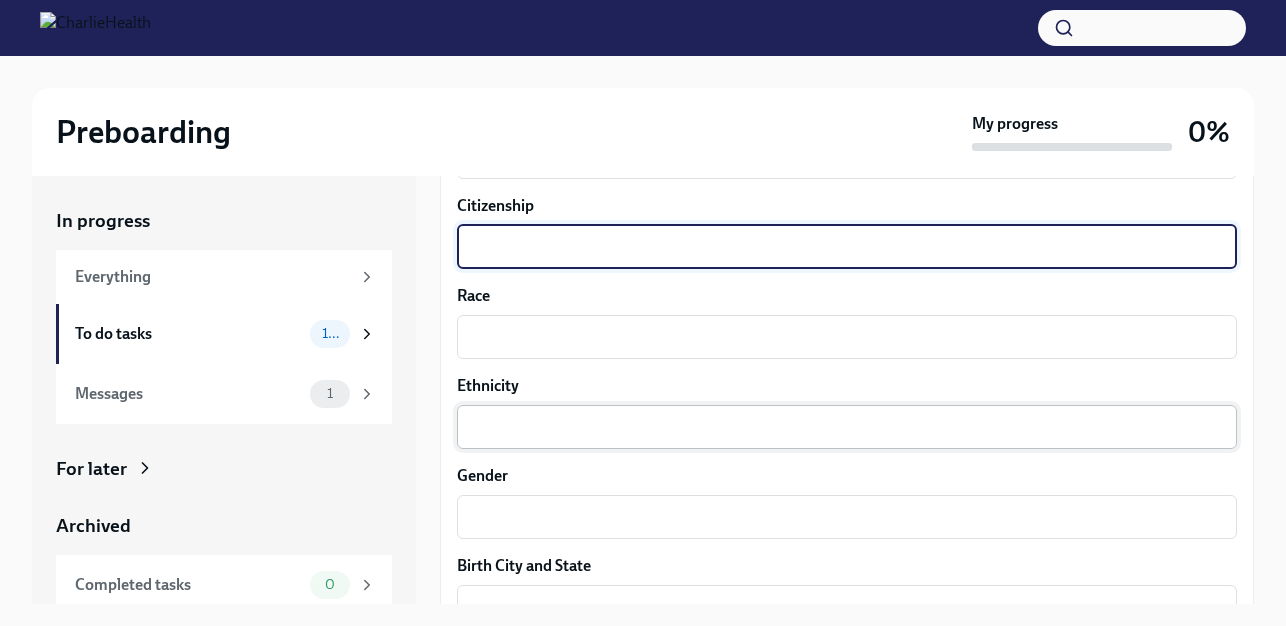 scroll, scrollTop: 1200, scrollLeft: 0, axis: vertical 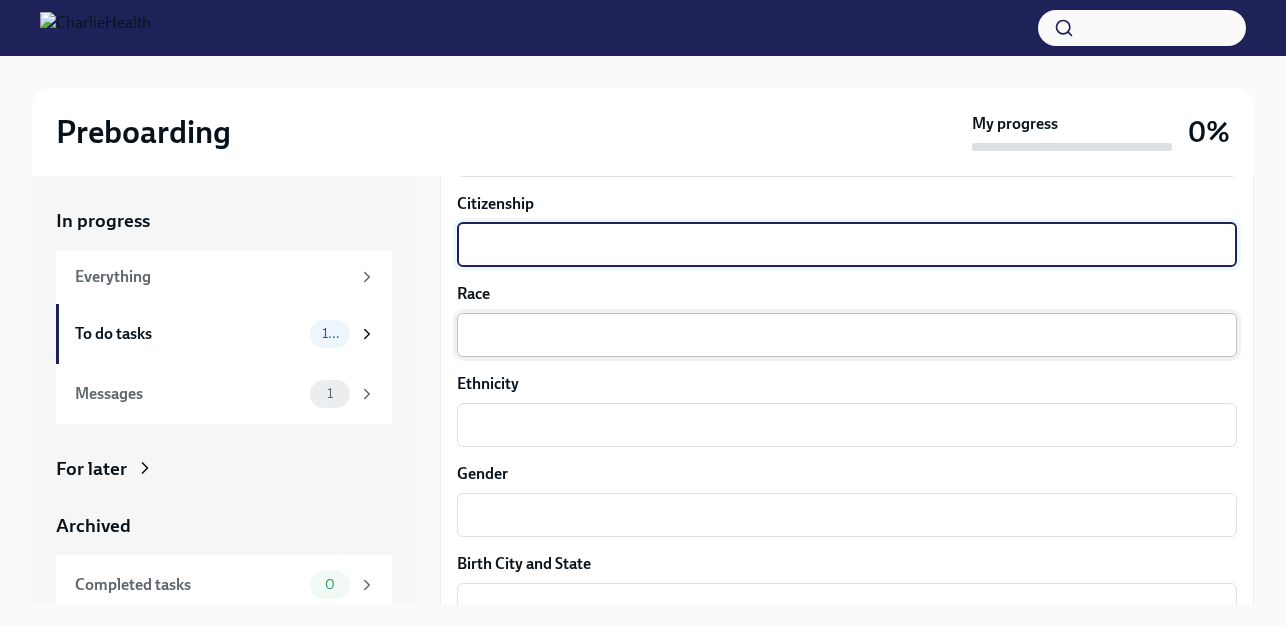 click on "Race" at bounding box center [847, 335] 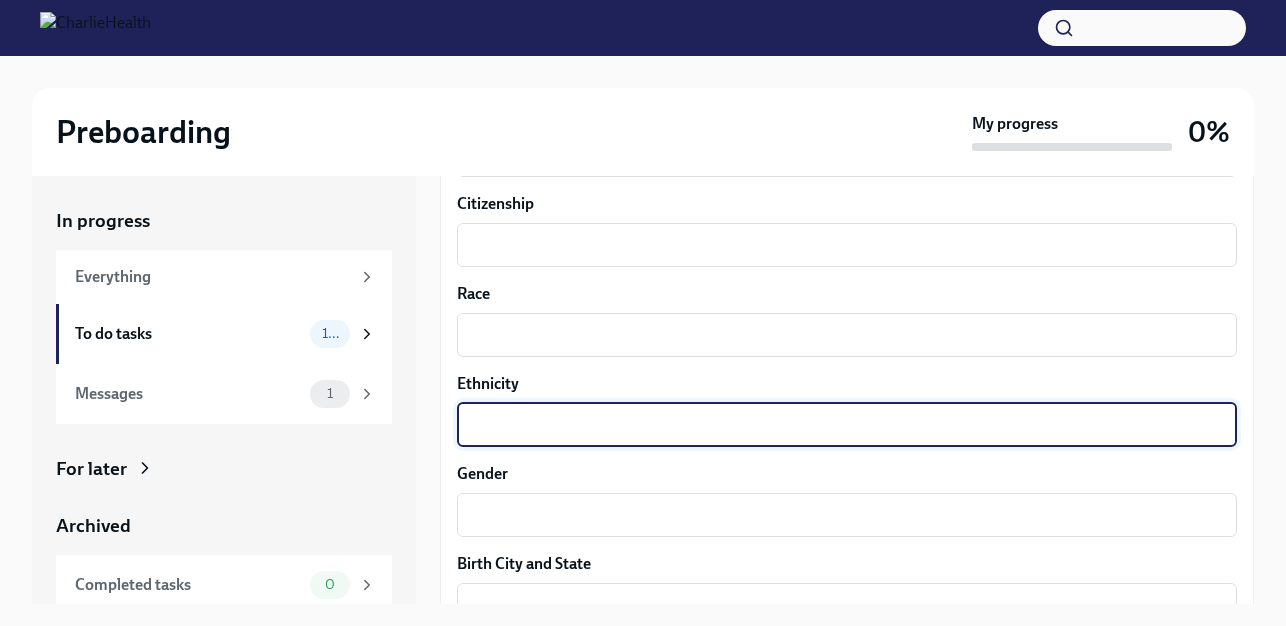 click on "Ethnicity" at bounding box center (847, 425) 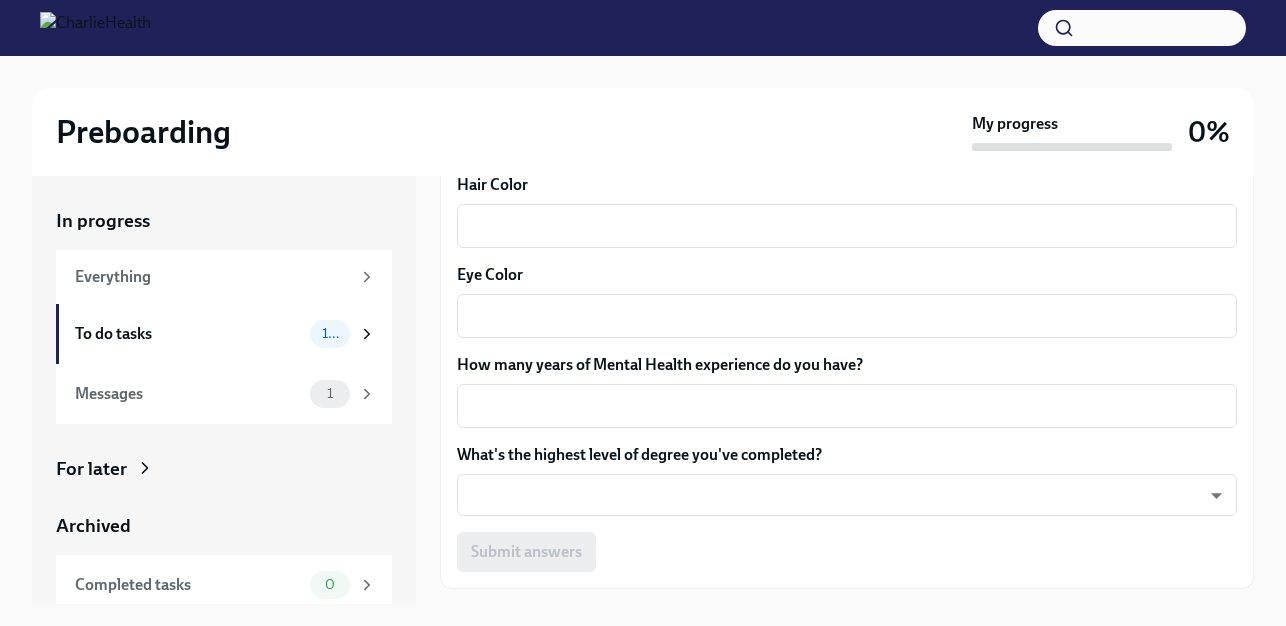 scroll, scrollTop: 1988, scrollLeft: 0, axis: vertical 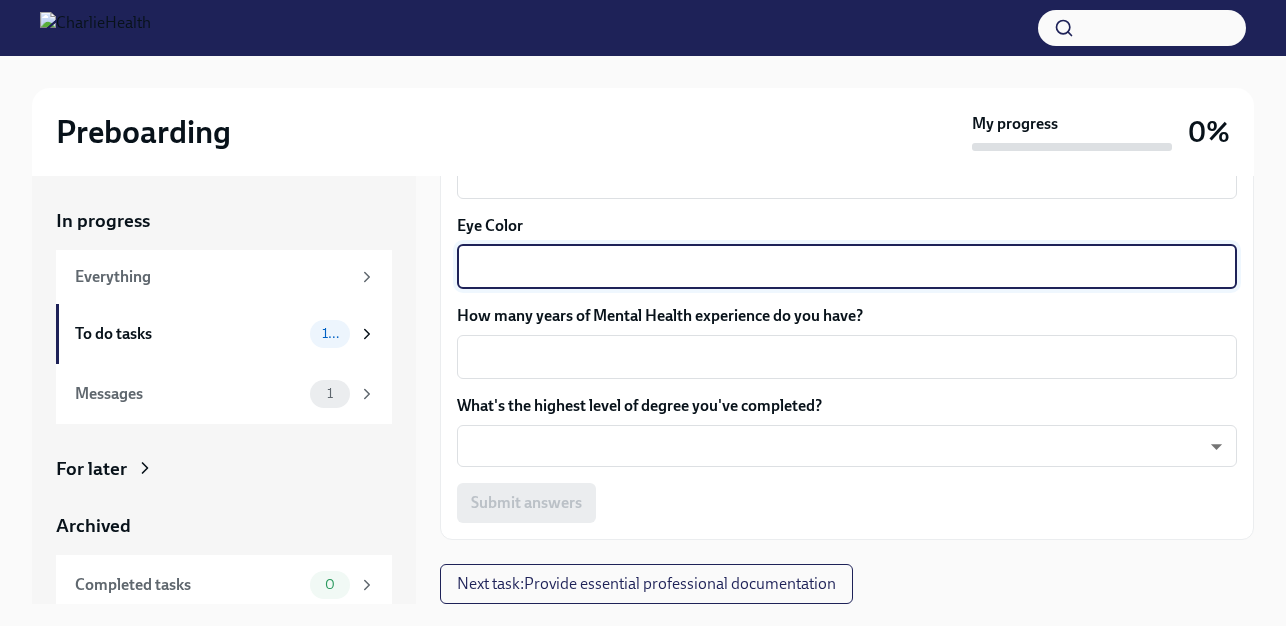 click on "Eye Color" at bounding box center [847, 267] 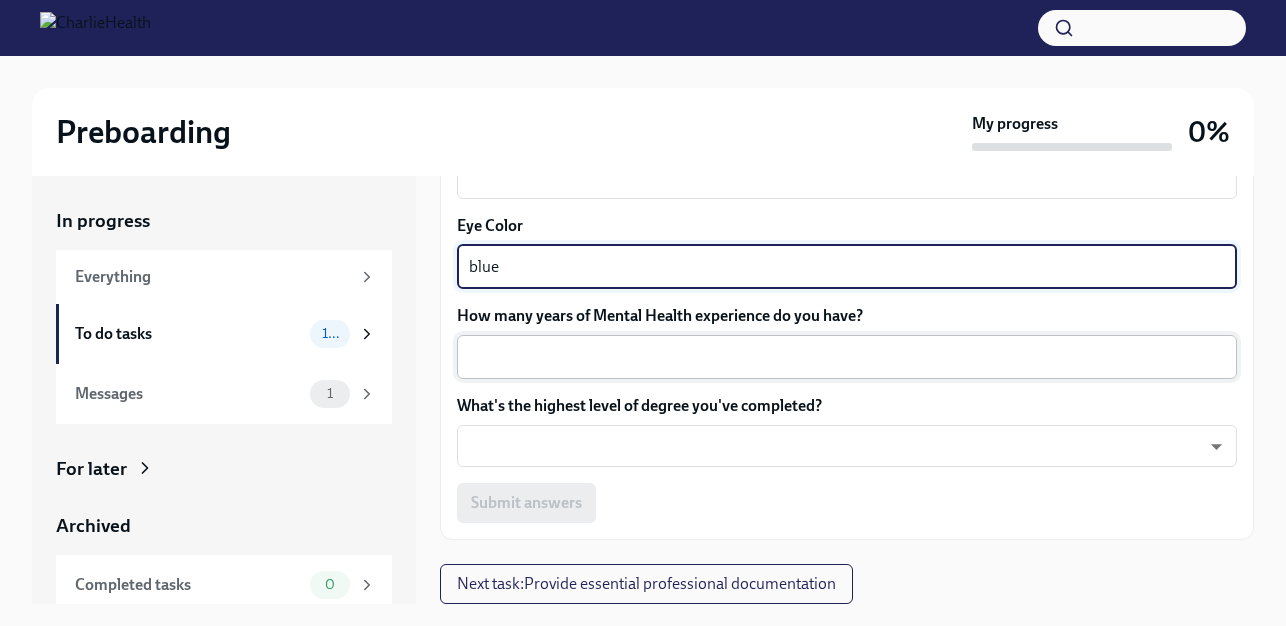 type on "blue" 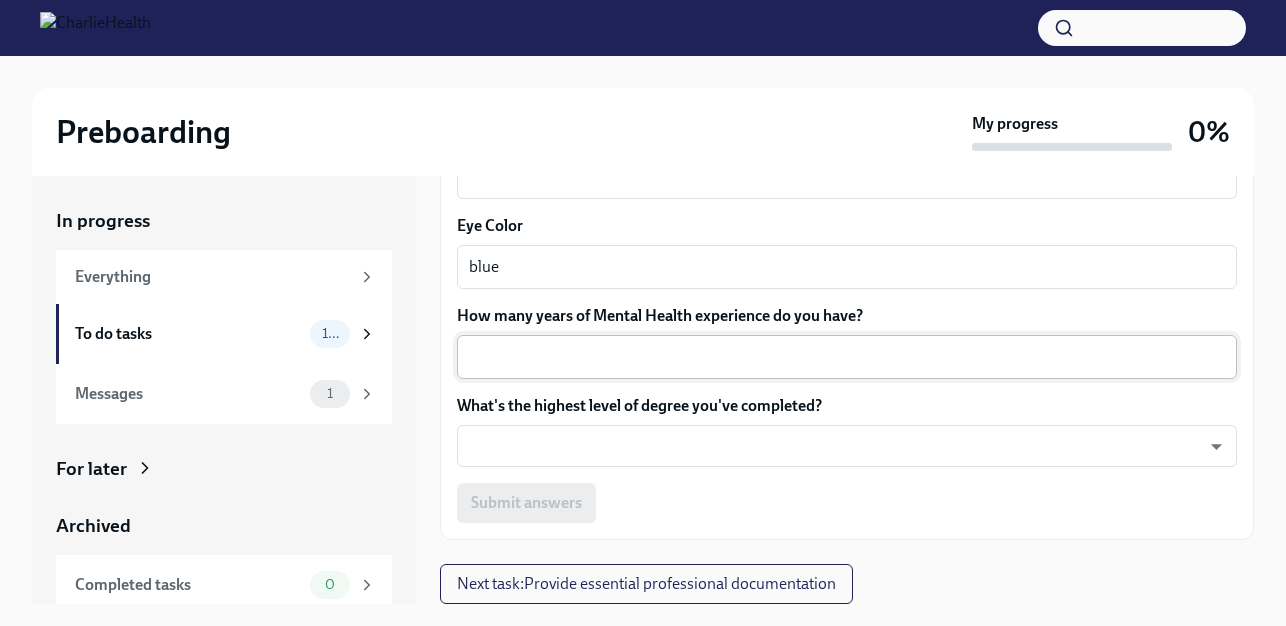 click on "x ​" at bounding box center [847, 357] 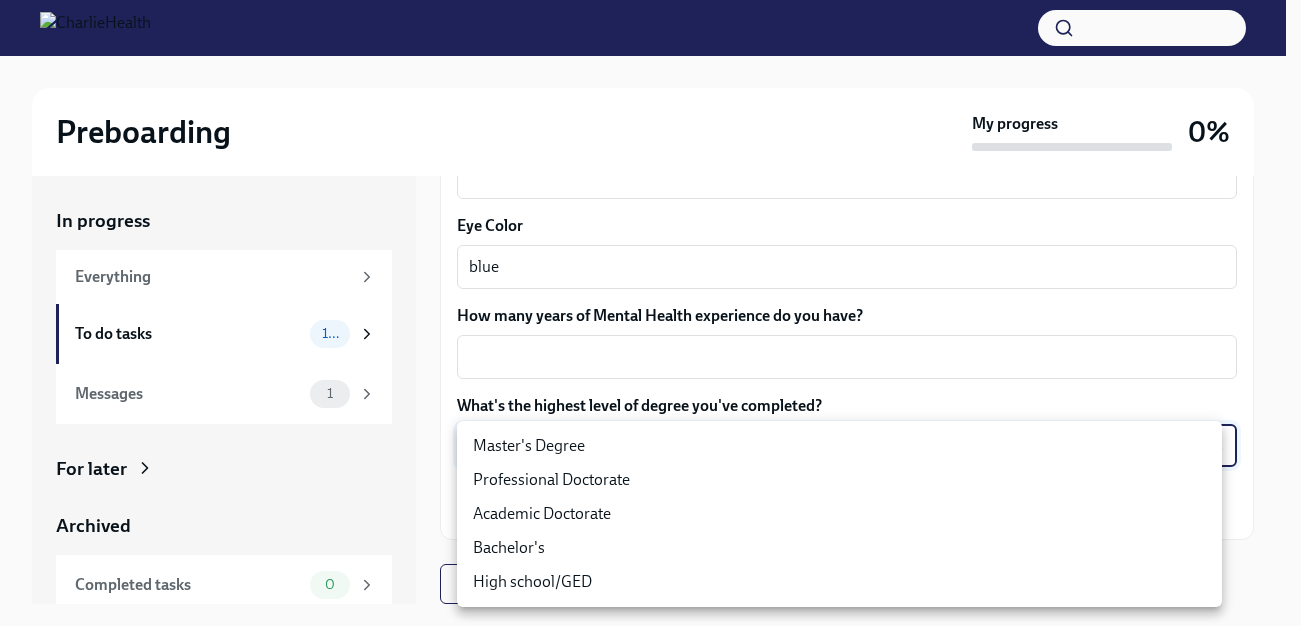 click on "Preboarding My progress 0% In progress Everything To do tasks 10 Messages 1 For later Archived Completed tasks 0 Messages 0 Fill out the onboarding form To Do Due  in a day We need some info from you to start setting you up in payroll and other systems.  Please fill out this form ASAP  Please note each field needs to be completed in order for you to submit.
Note : Please fill out this form as accurately as possible. Several states require specific demographic information that we have to input on your behalf. We understand that some of these questions feel personal to answer, and we appreciate your understanding that this is required for compliance clearance. About you Your preferred first name x ​ Your legal last name x ​ Please provide any previous names/ aliases-put None if N/A x ​ Street Address 1 [NUMBER] [STREET] ​ Street Address 2 ​ Postal Code [POSTAL CODE] ​ City [CITY] ​ State/Region [STATE] ​ Country US ​ Date of Birth (MM/DD/YYYY) 10/31/1999 x ​ L LvpEGRrq8 ​ x x" at bounding box center [650, 330] 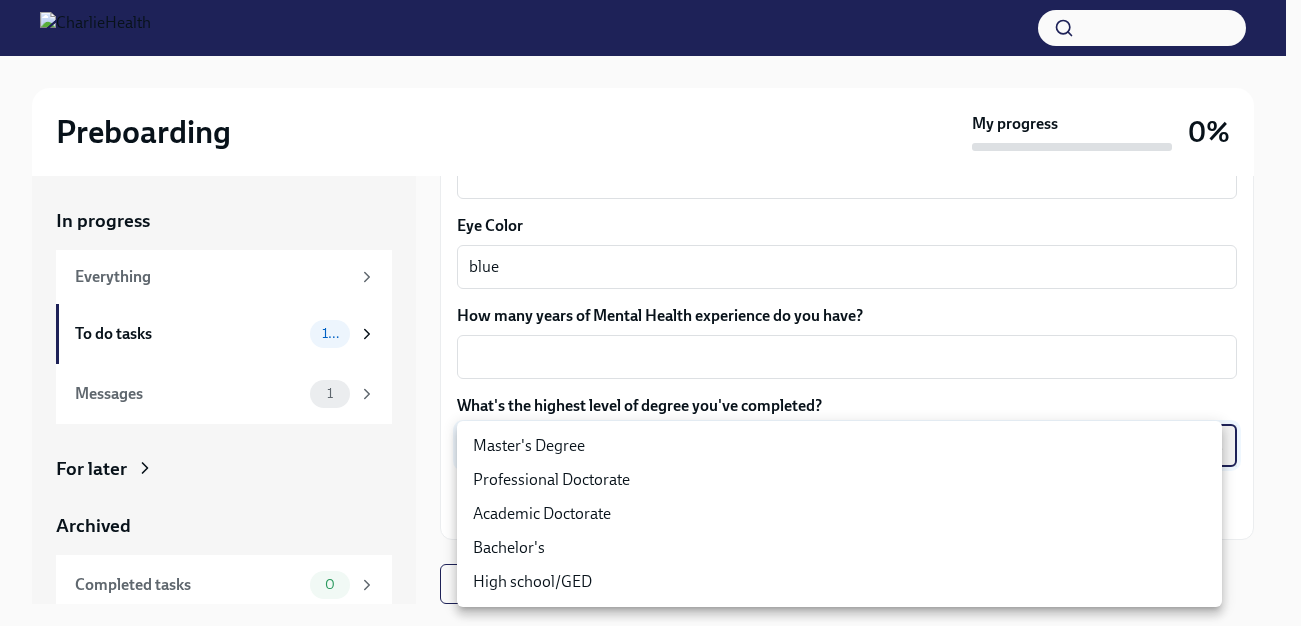 type on "oQxEXK86X" 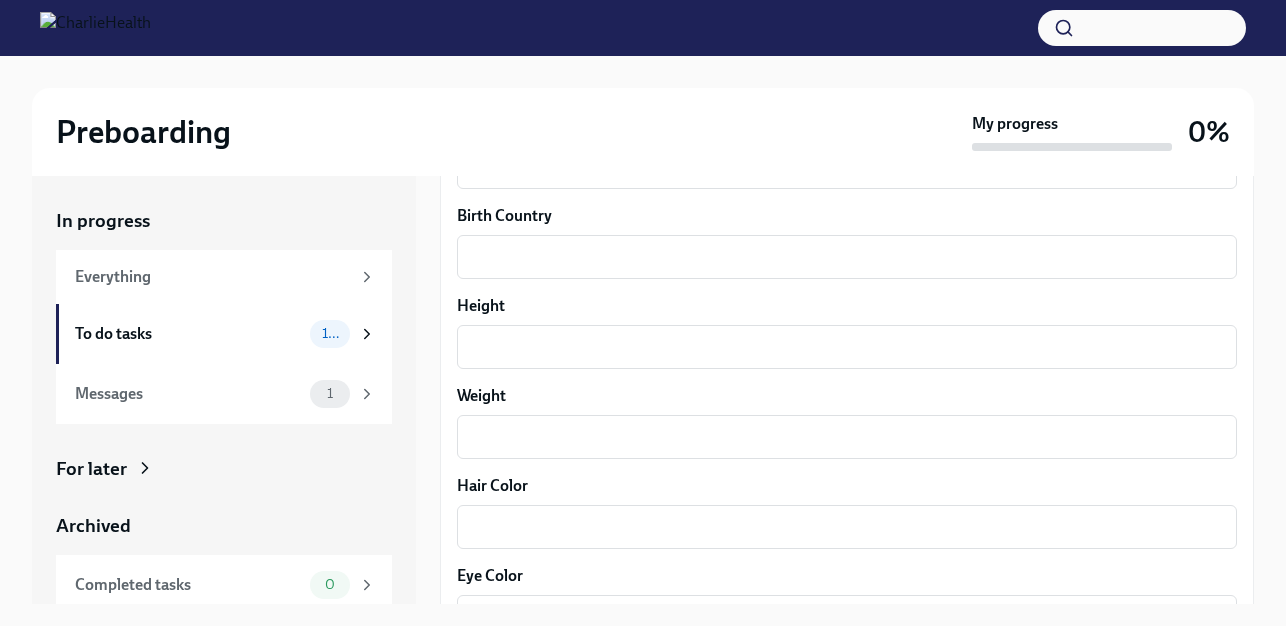 scroll, scrollTop: 1588, scrollLeft: 0, axis: vertical 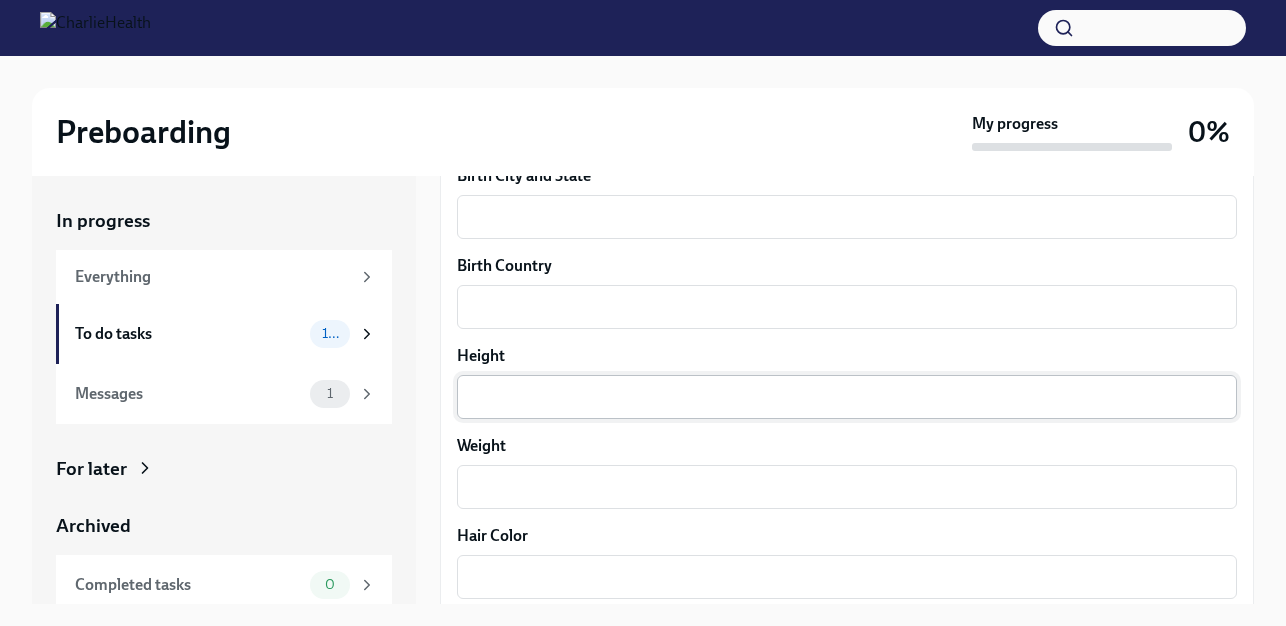 click on "Height" at bounding box center (847, 397) 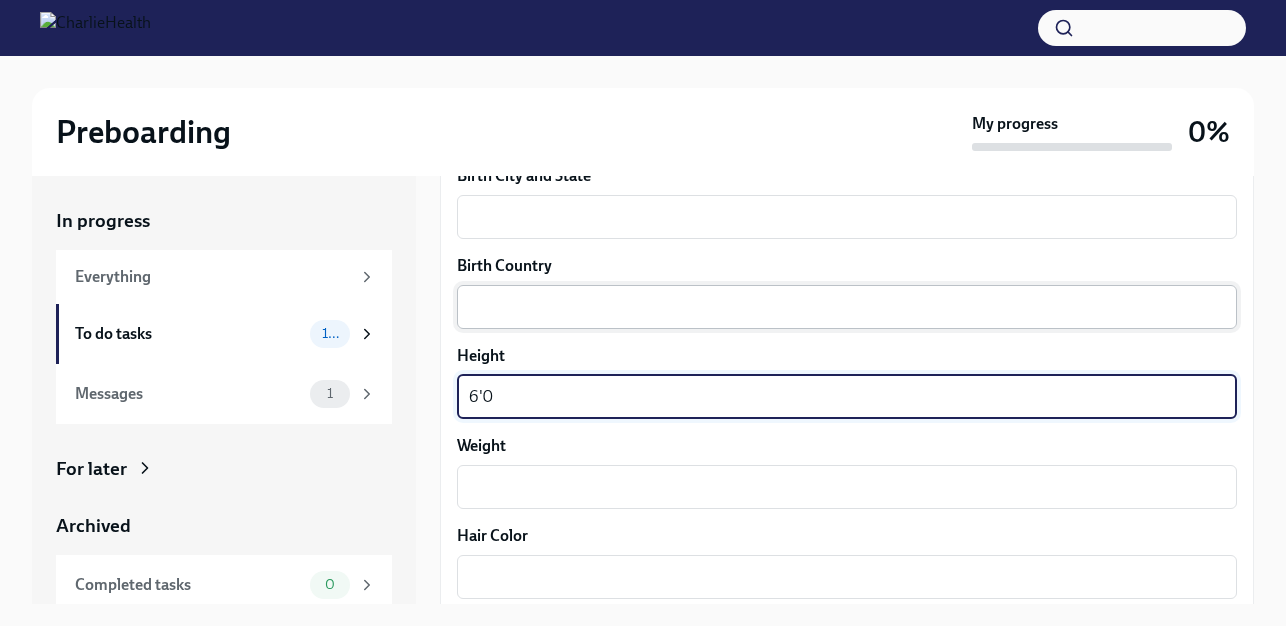 type on "6'0" 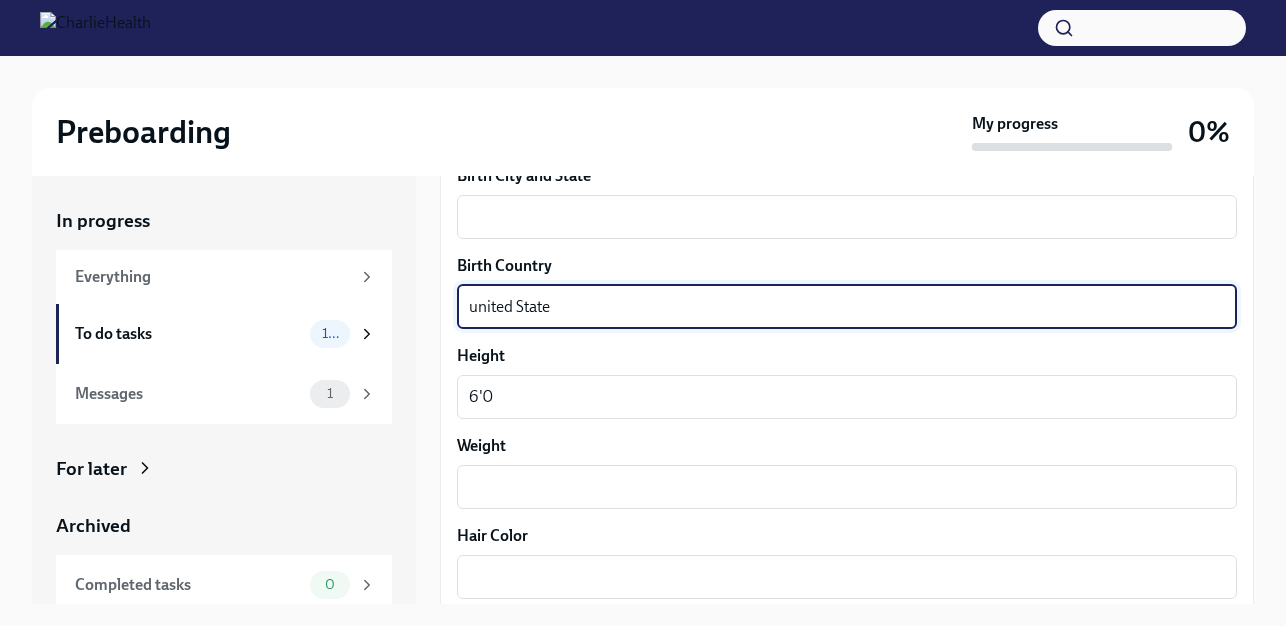 click on "united State" at bounding box center [847, 307] 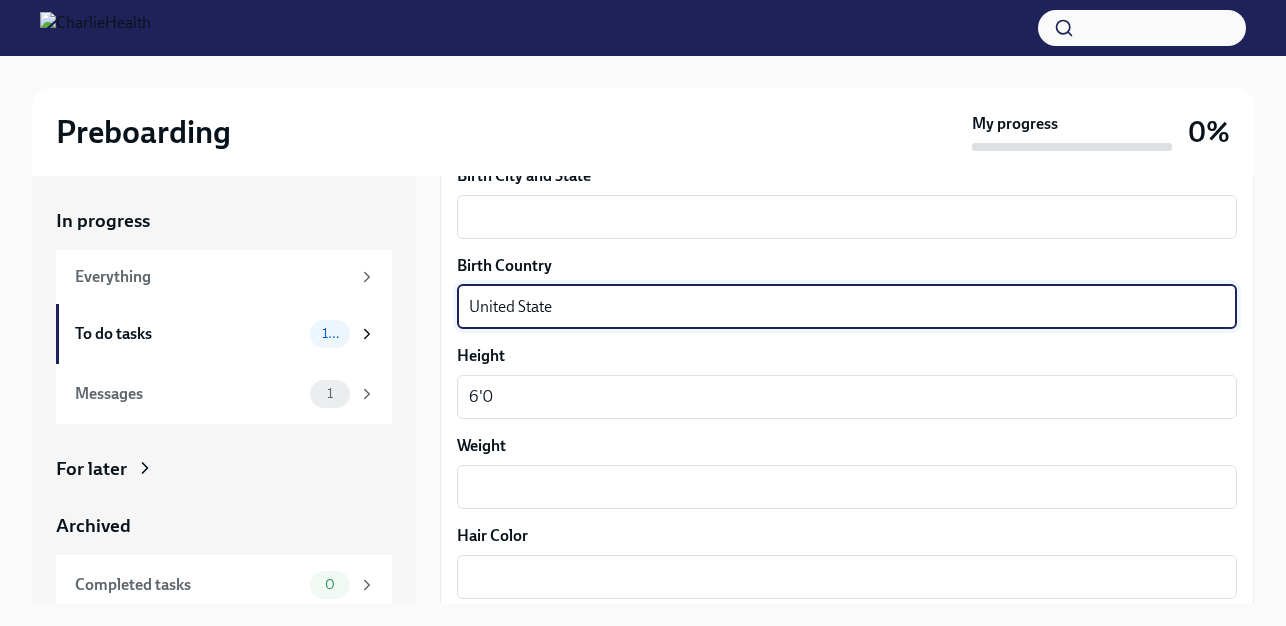 type on "United State" 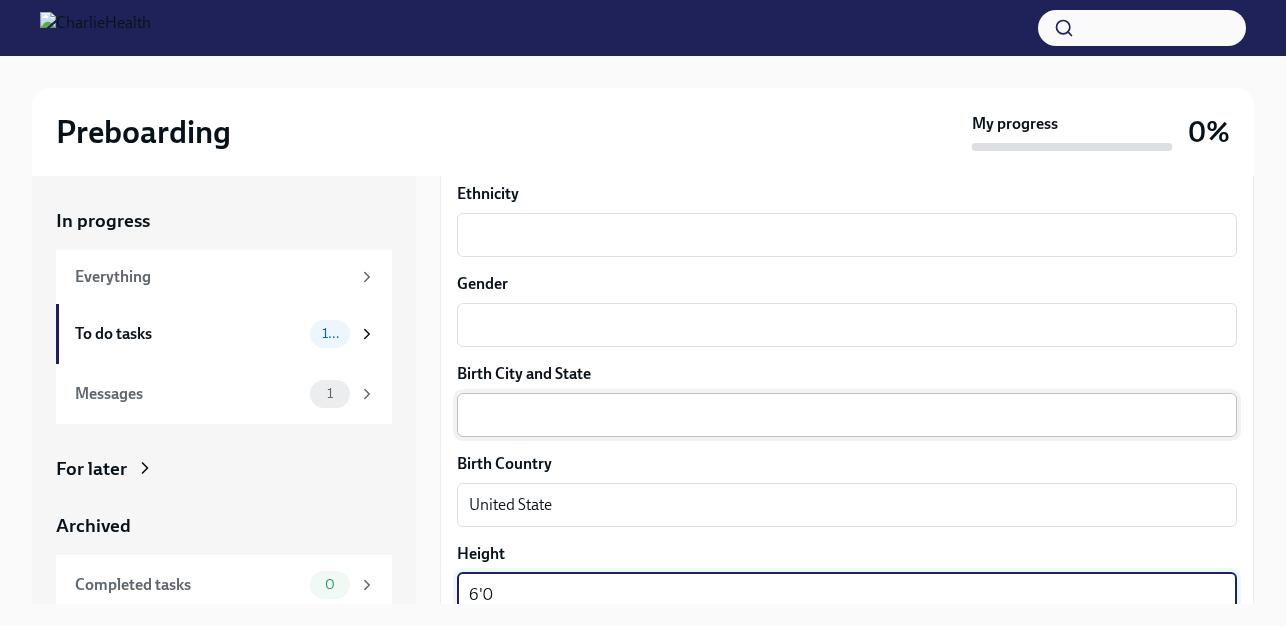 scroll, scrollTop: 1388, scrollLeft: 0, axis: vertical 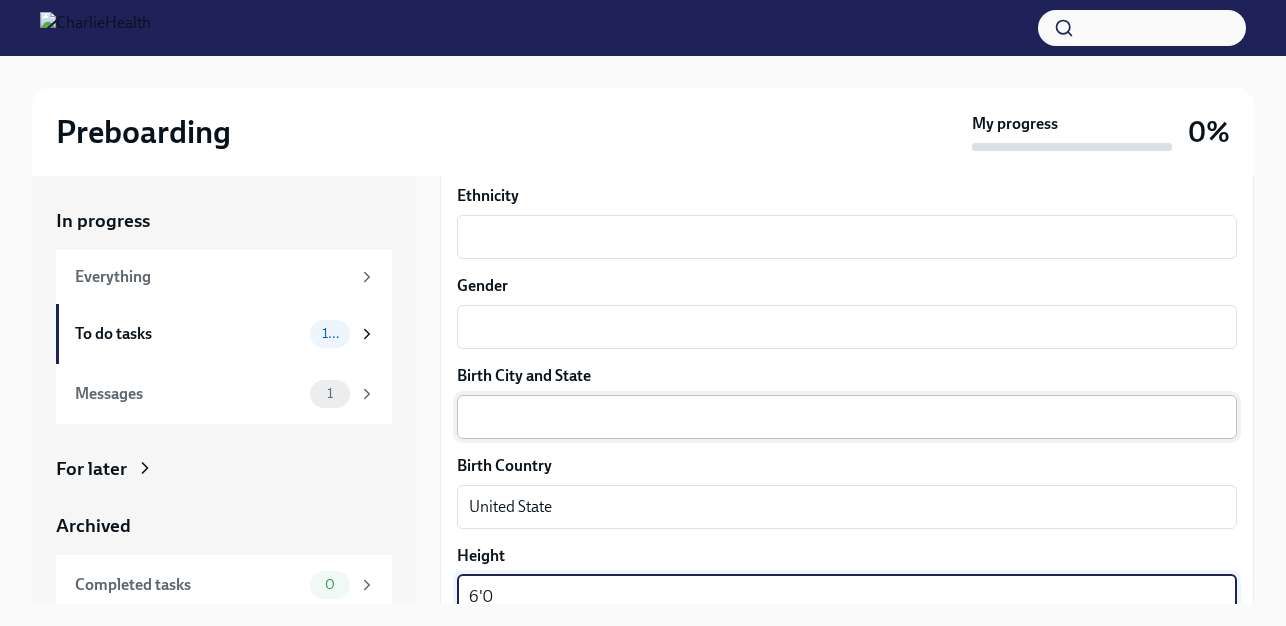 click on "Birth City and State" at bounding box center [847, 417] 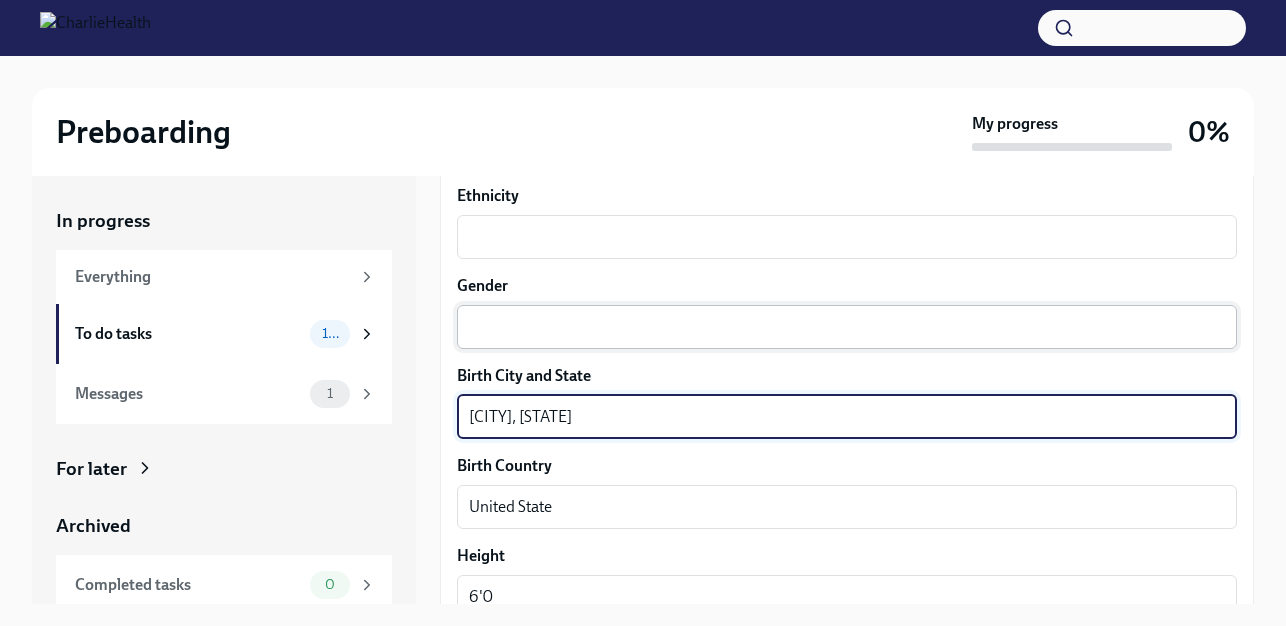 type on "[CITY], [STATE]" 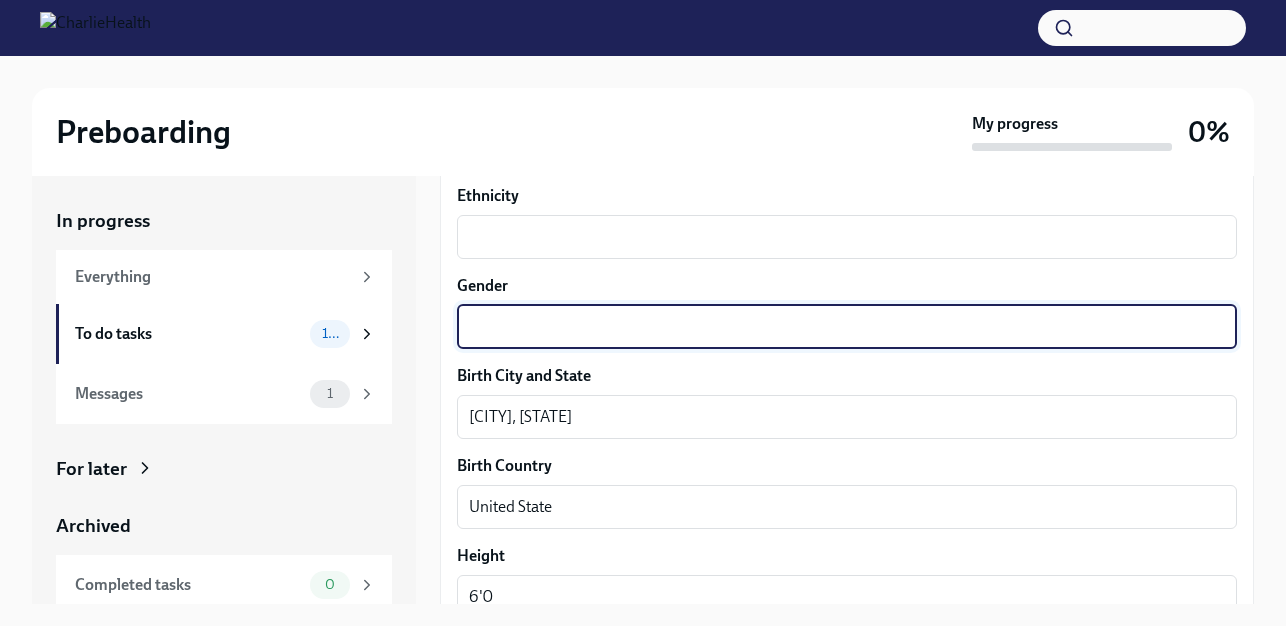 click on "Gender" at bounding box center (847, 327) 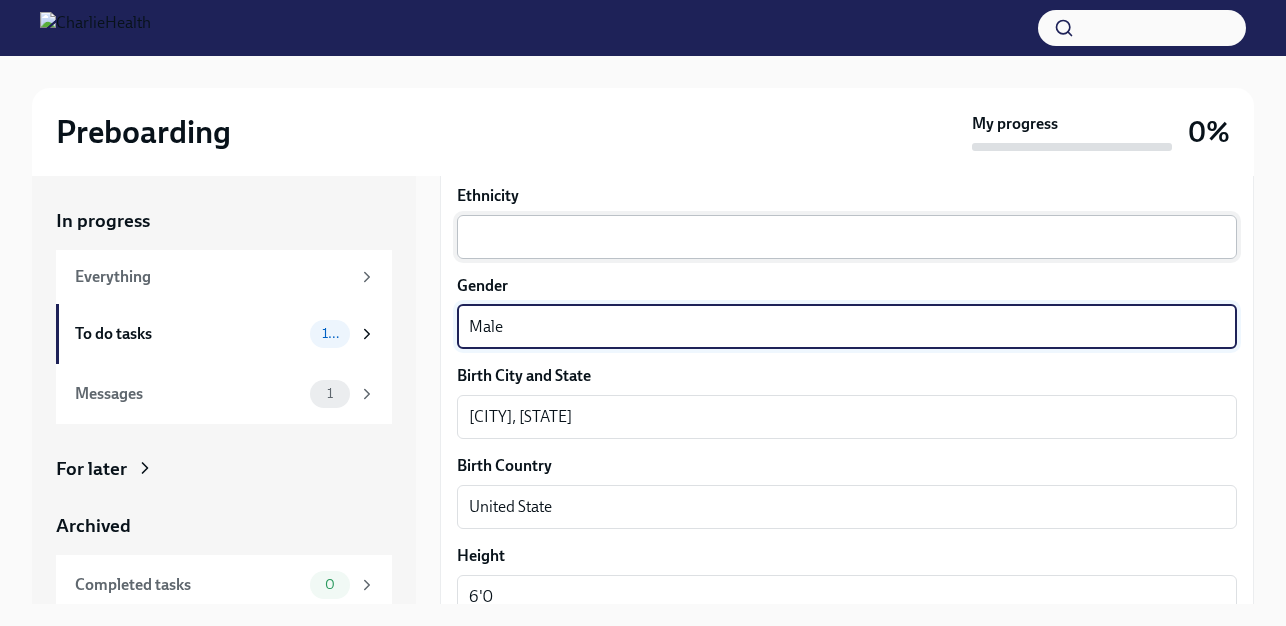 type on "Male" 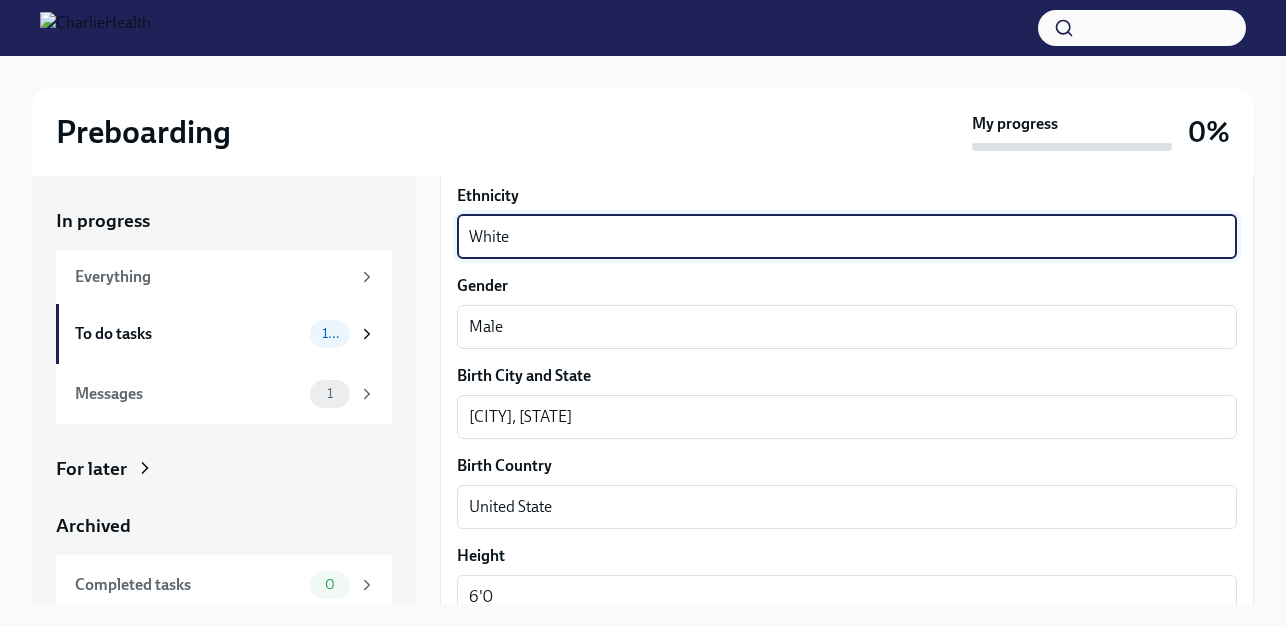 type on "White" 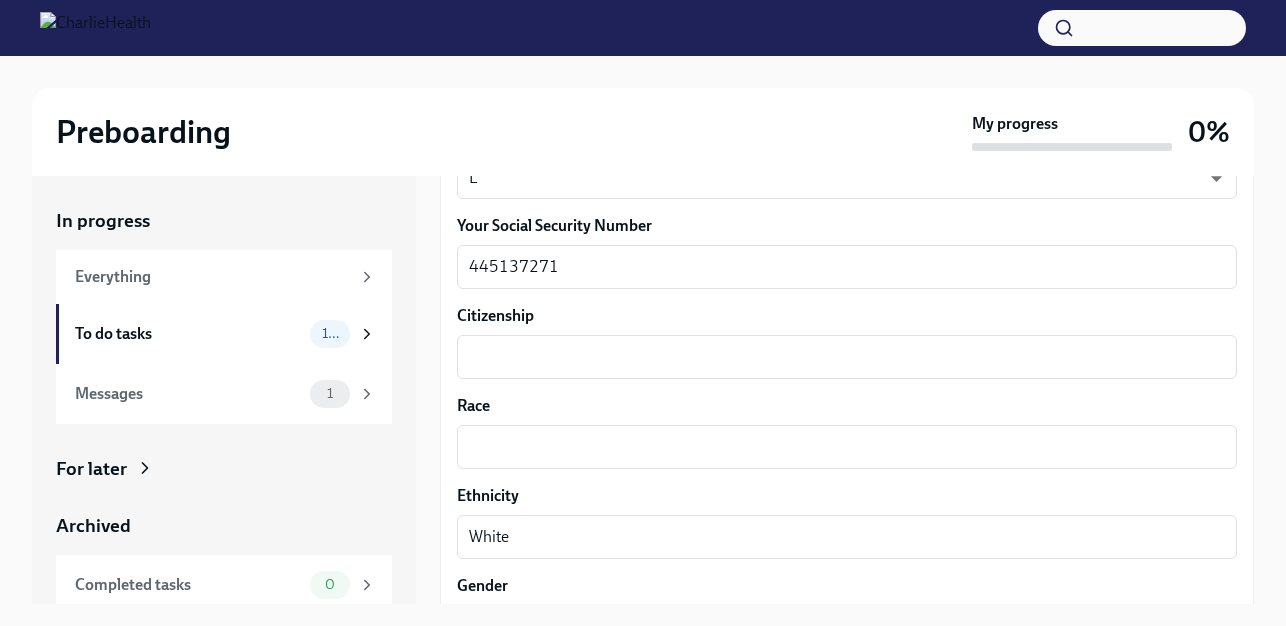 scroll, scrollTop: 1188, scrollLeft: 0, axis: vertical 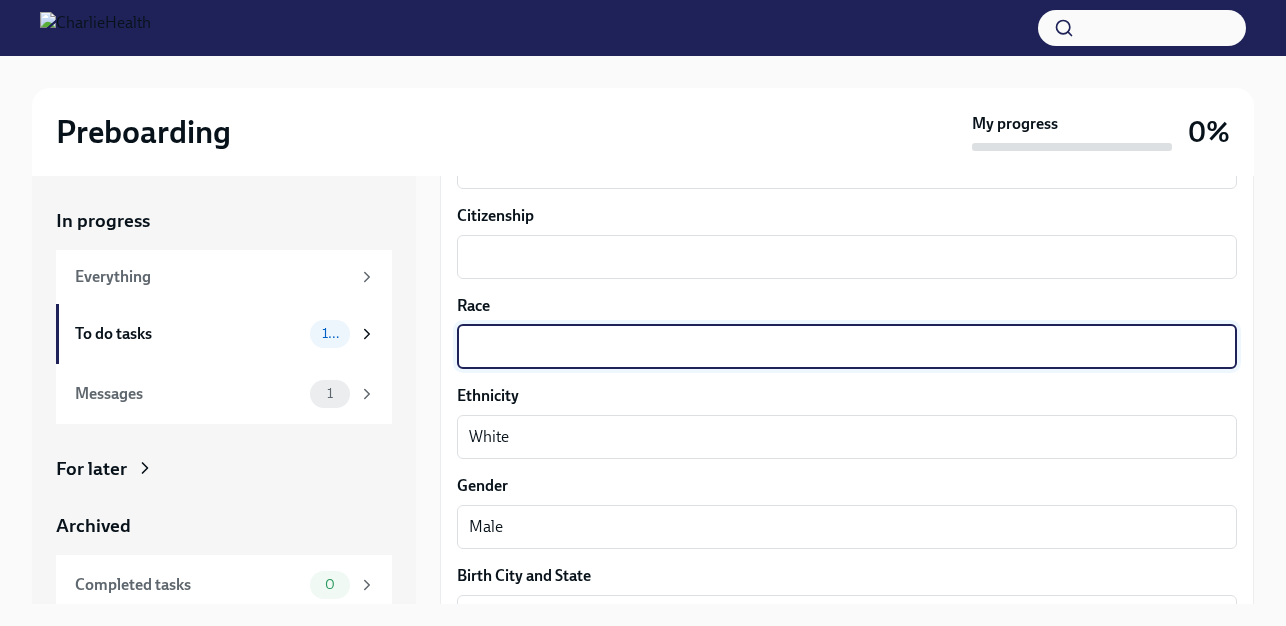 click on "Race" at bounding box center [847, 347] 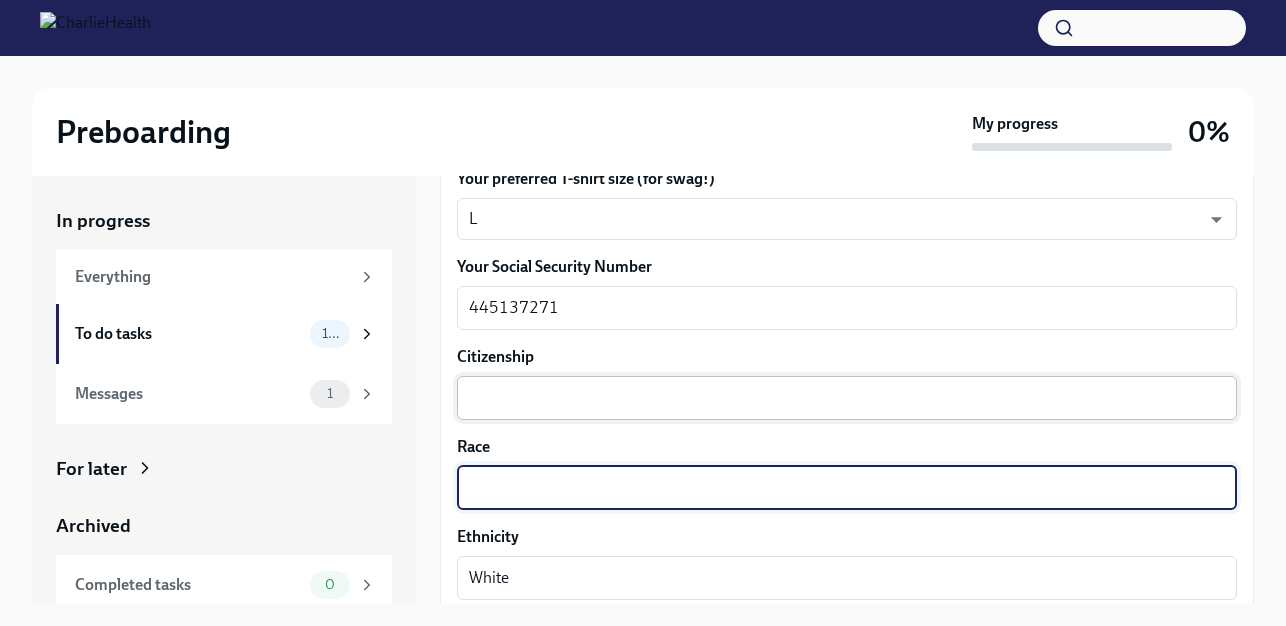 scroll, scrollTop: 988, scrollLeft: 0, axis: vertical 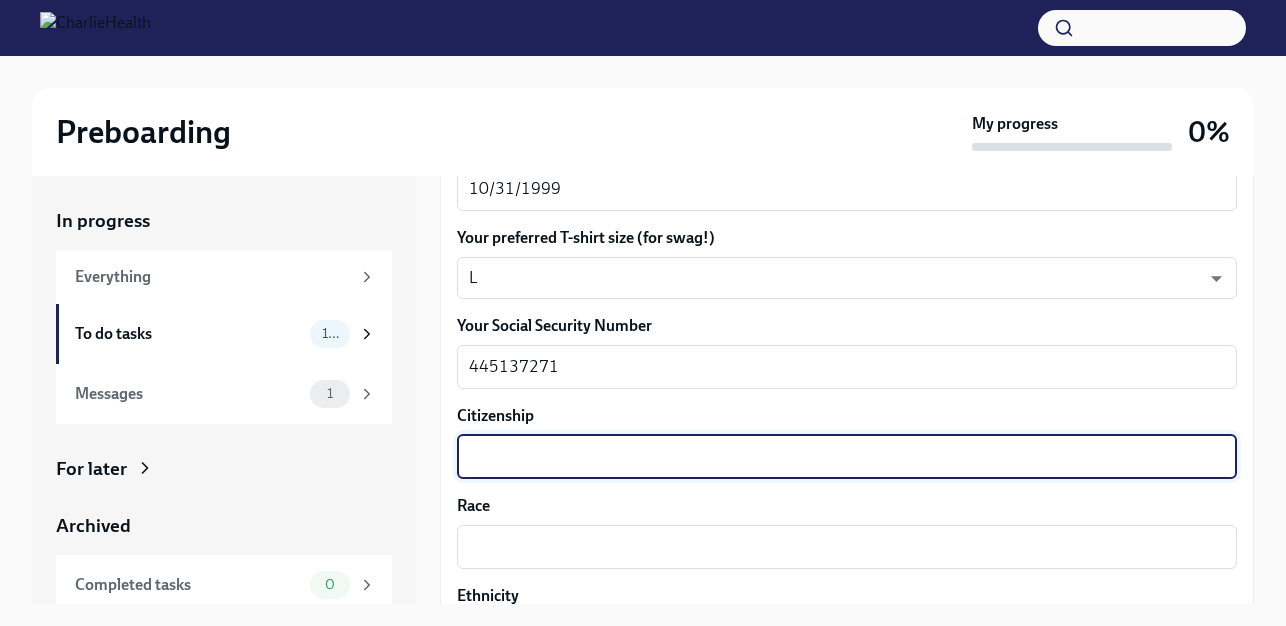 click on "Citizenship" at bounding box center (847, 457) 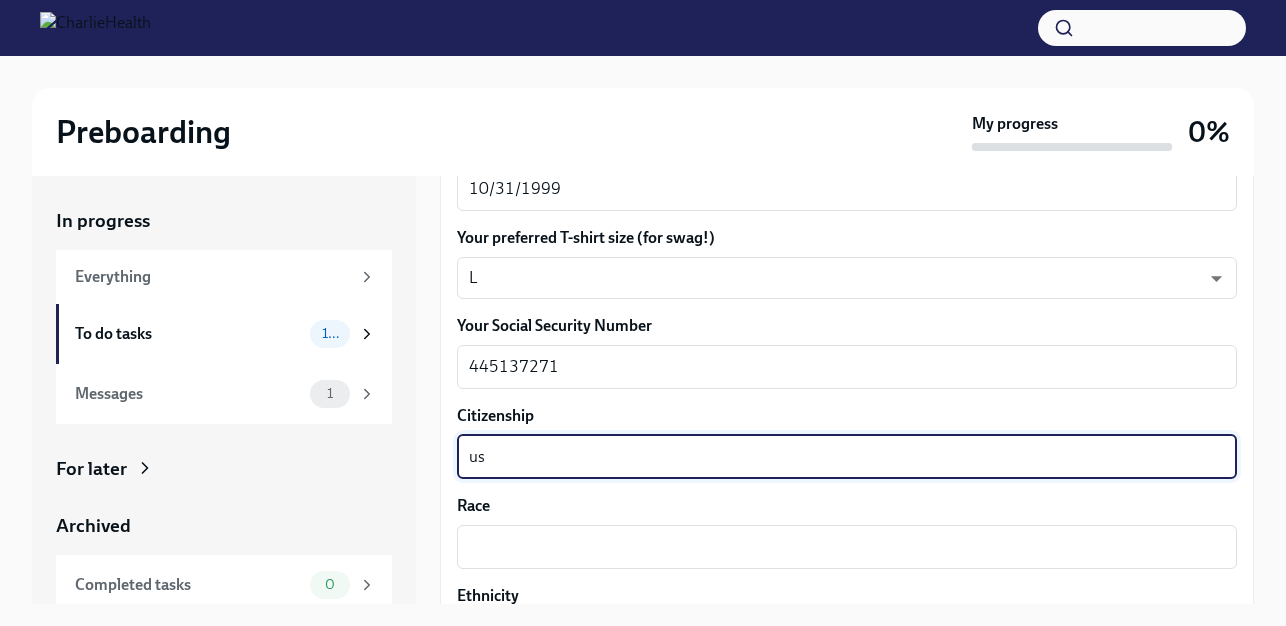 type on "u" 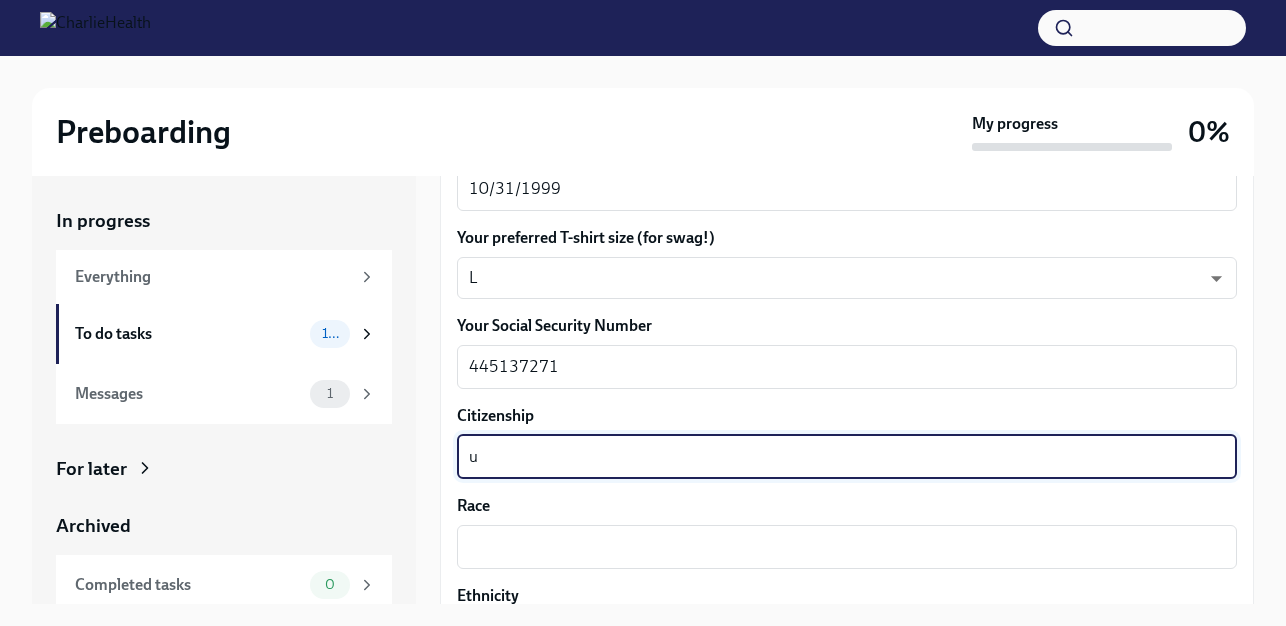 type 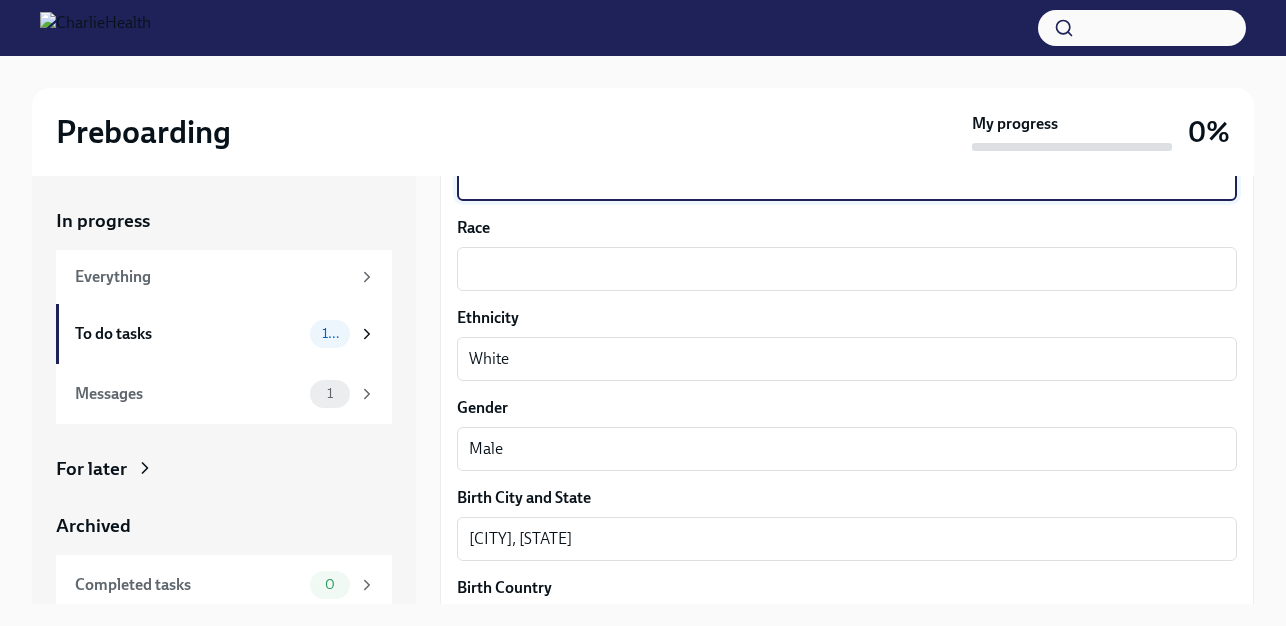 scroll, scrollTop: 1288, scrollLeft: 0, axis: vertical 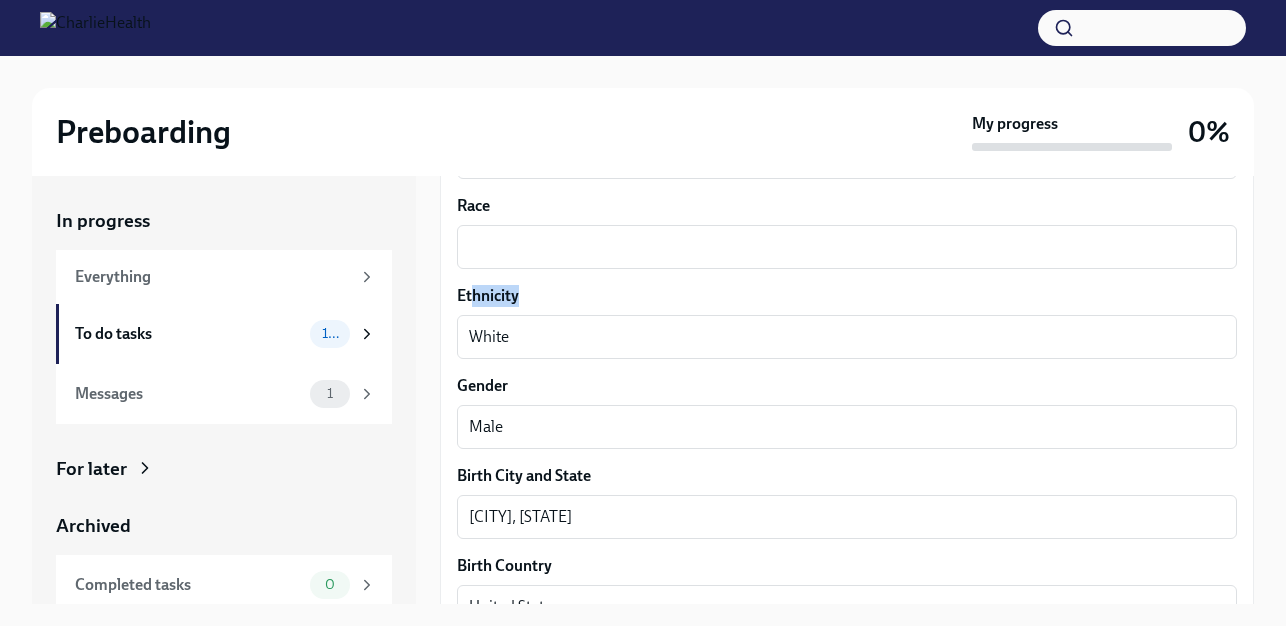 drag, startPoint x: 545, startPoint y: 291, endPoint x: 497, endPoint y: 289, distance: 48.04165 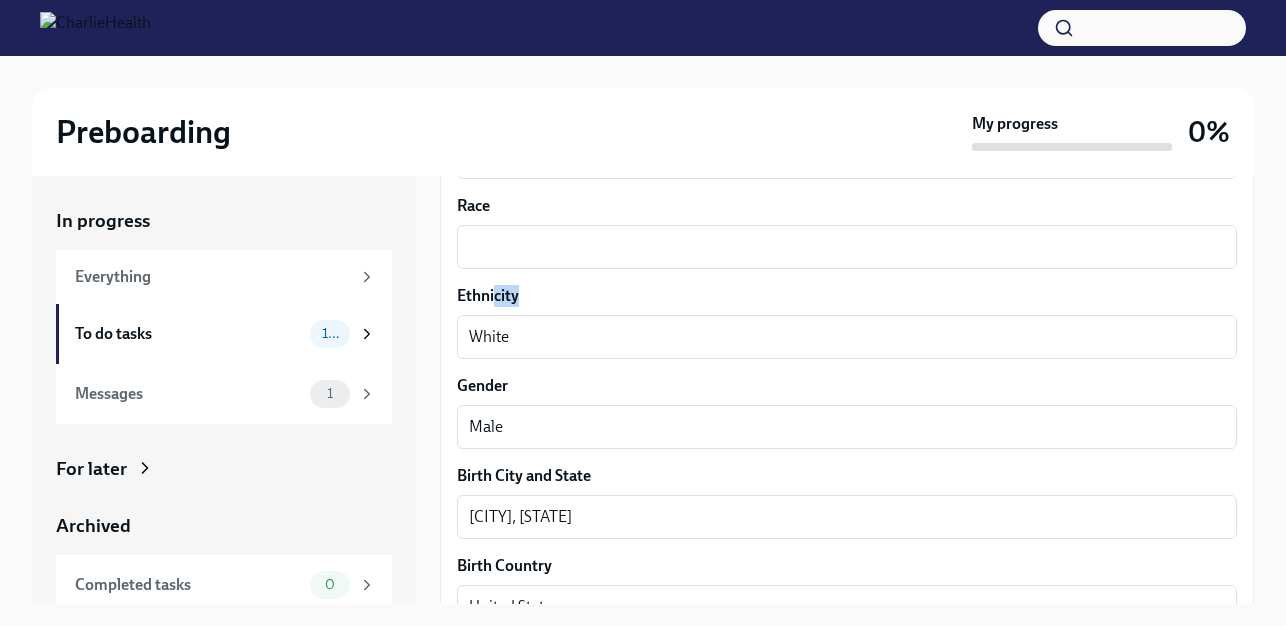 drag, startPoint x: 497, startPoint y: 289, endPoint x: 560, endPoint y: 293, distance: 63.126858 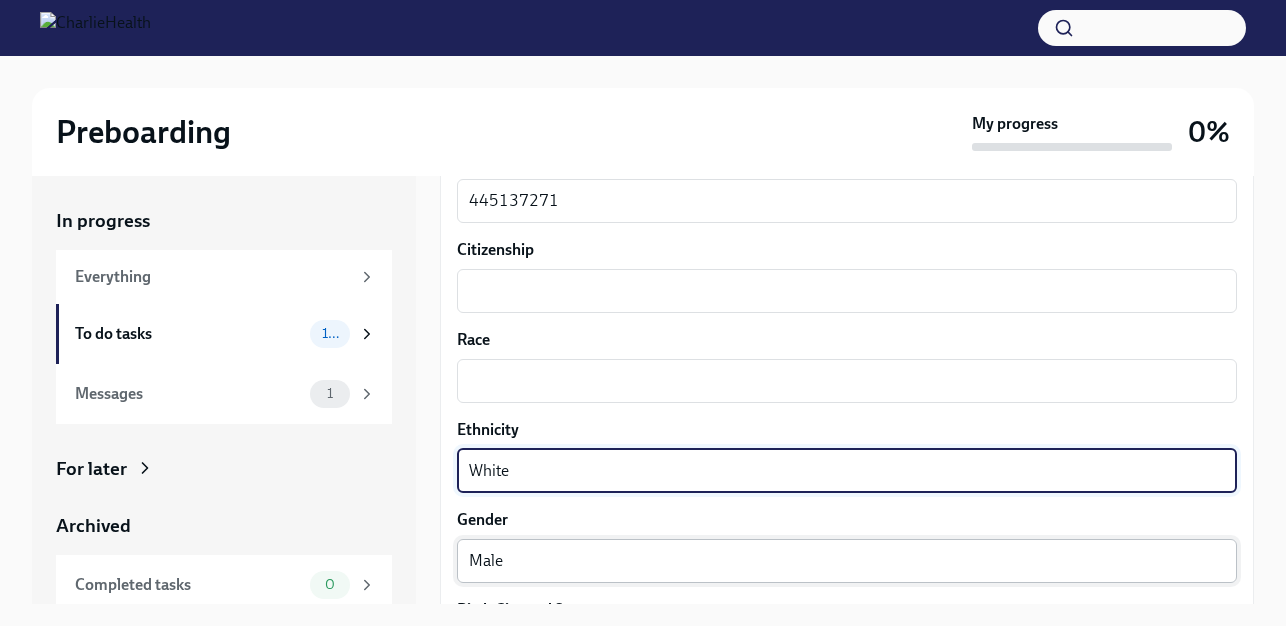 scroll, scrollTop: 1188, scrollLeft: 0, axis: vertical 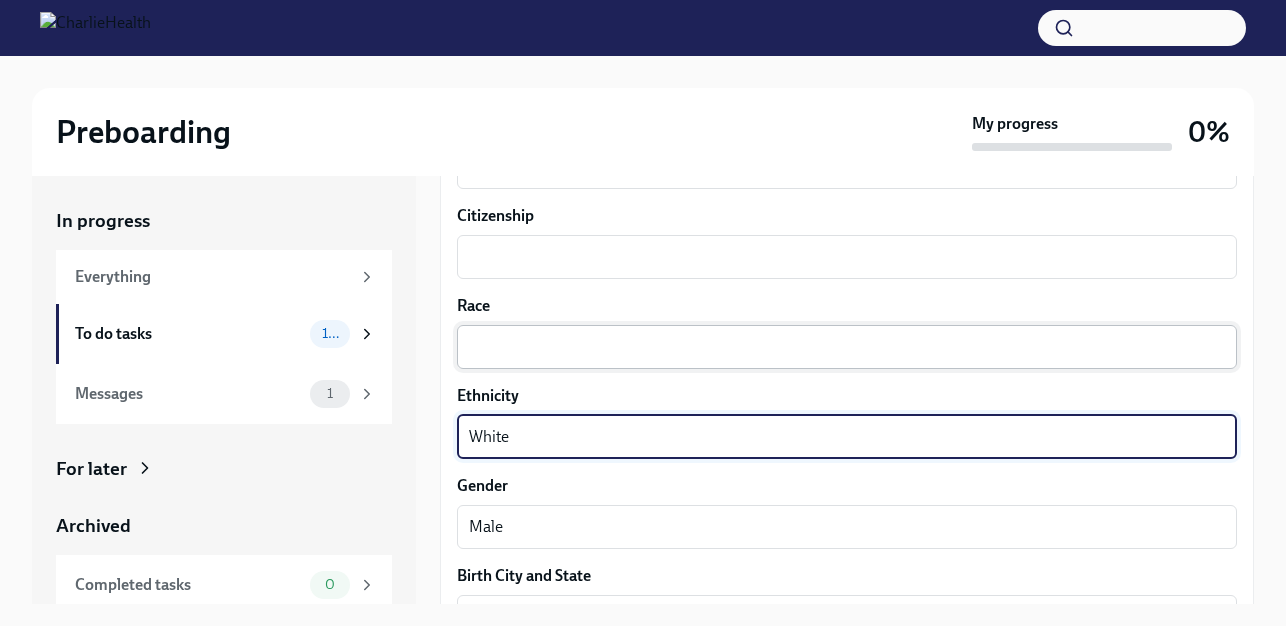 click on "Race" at bounding box center [847, 347] 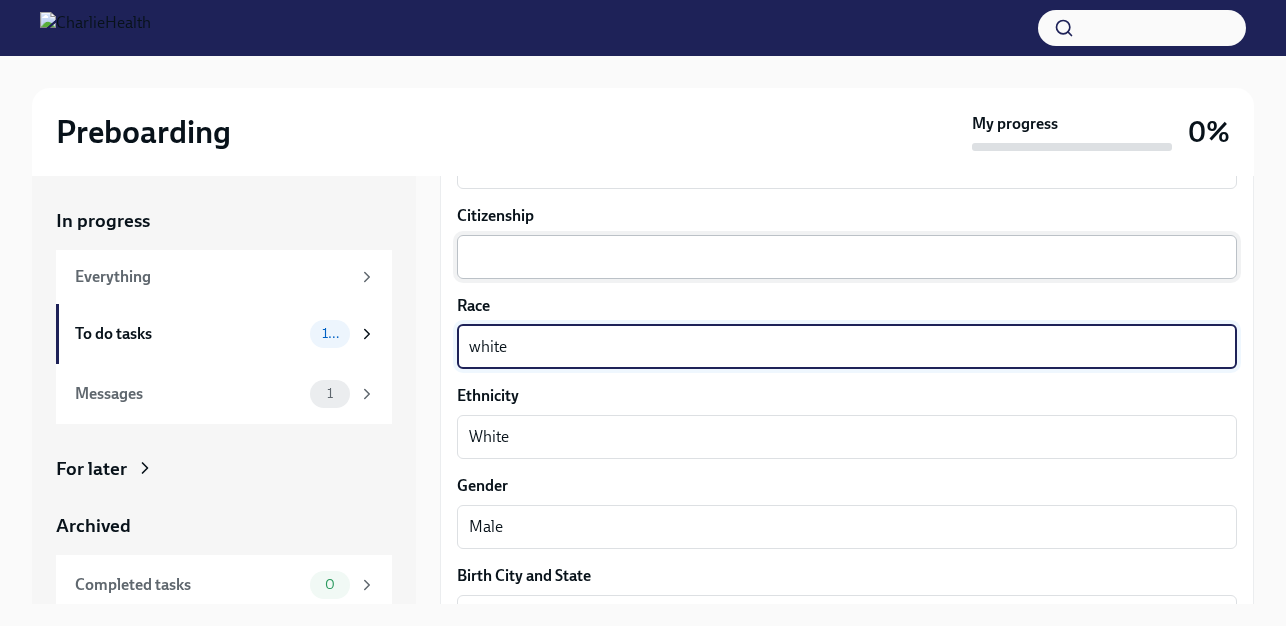 type on "white" 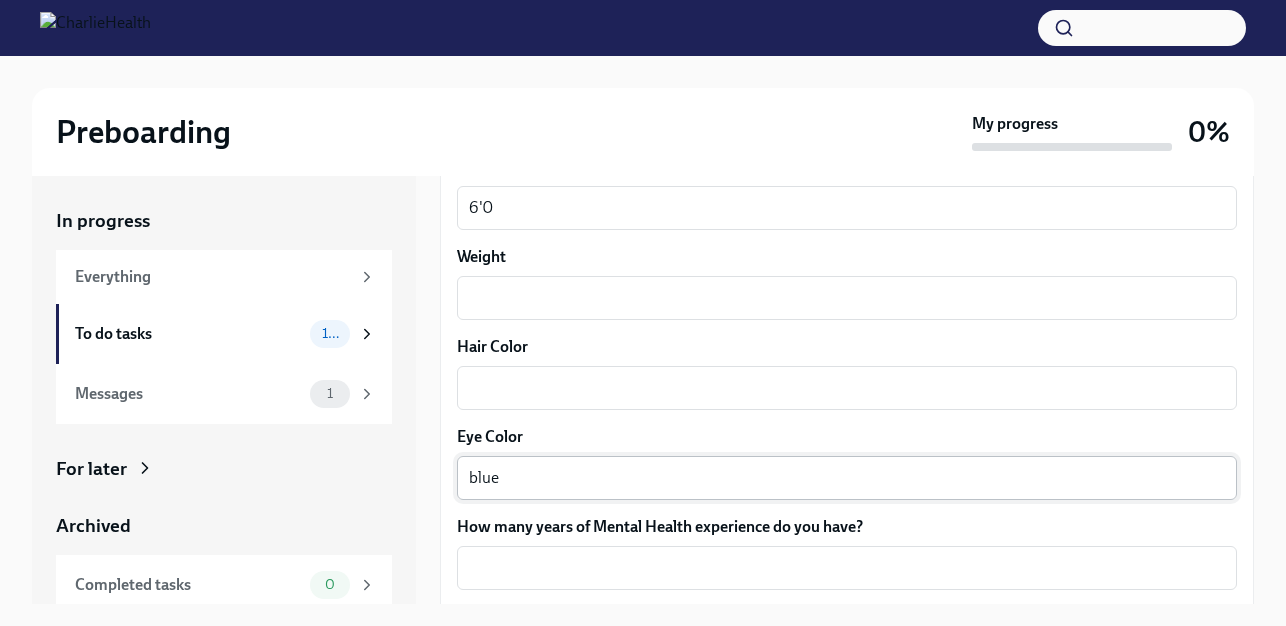 scroll, scrollTop: 1788, scrollLeft: 0, axis: vertical 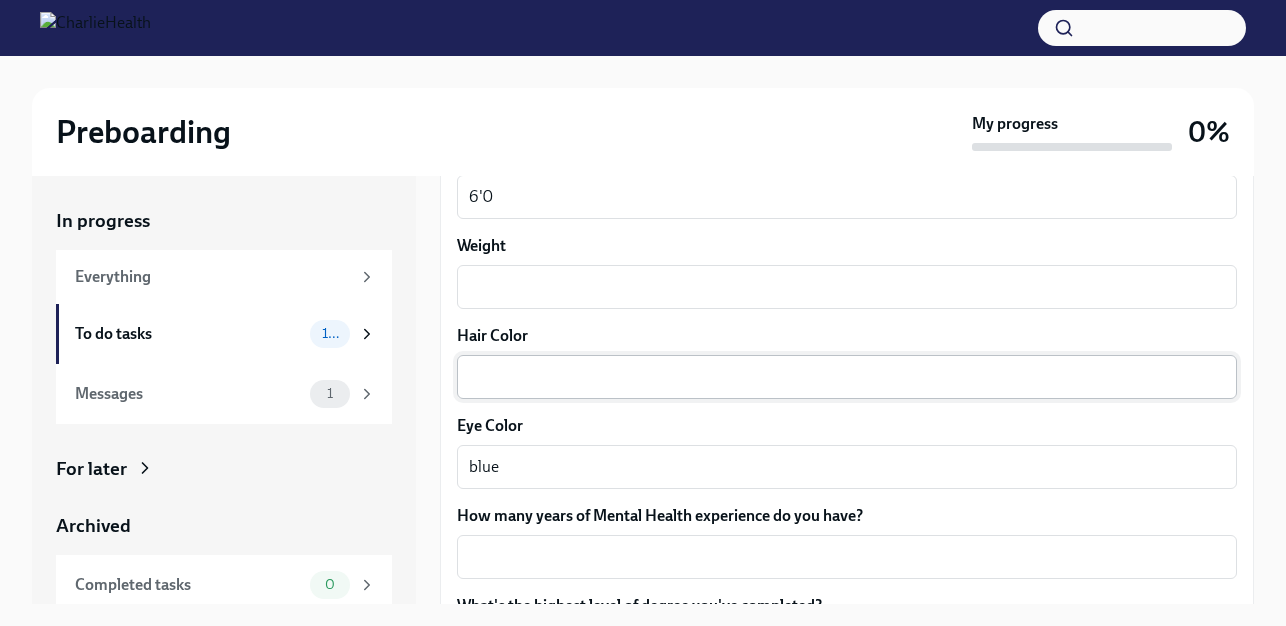 click on "x ​" at bounding box center [847, 377] 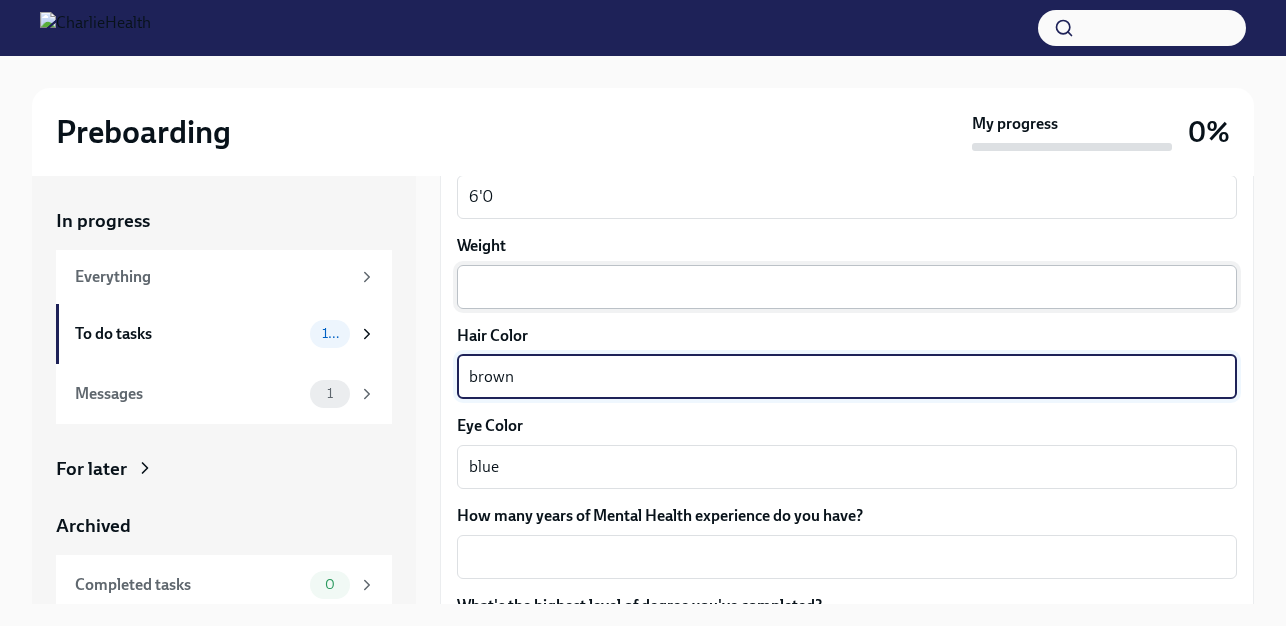 type on "brown" 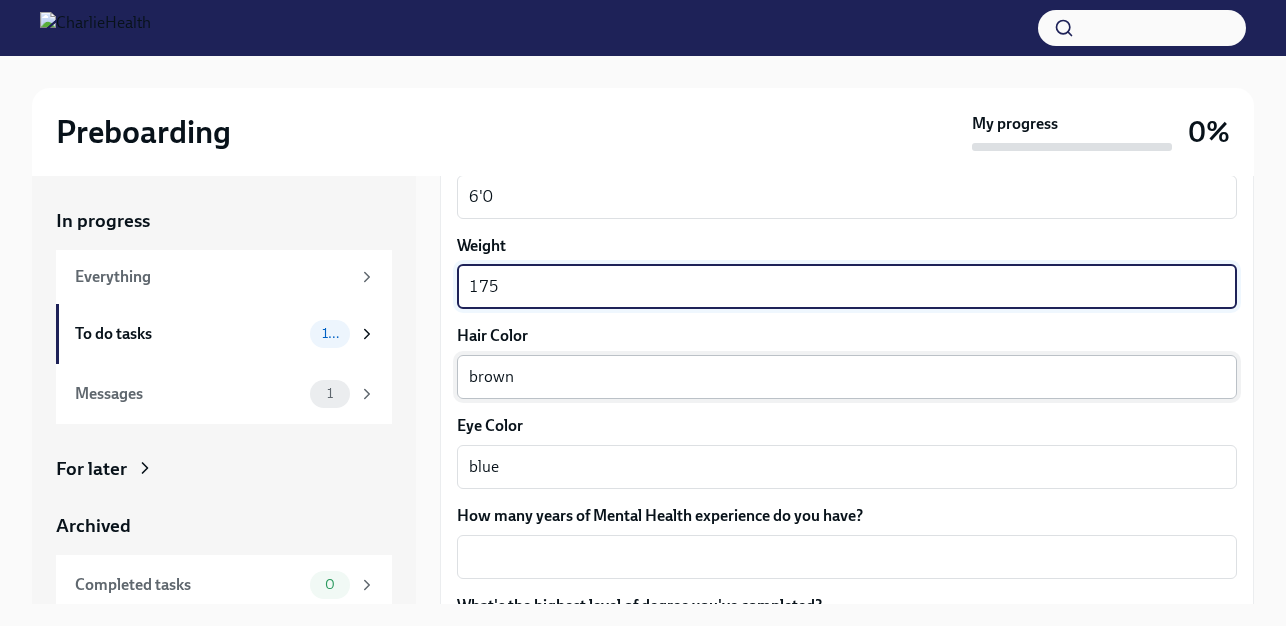 type on "175" 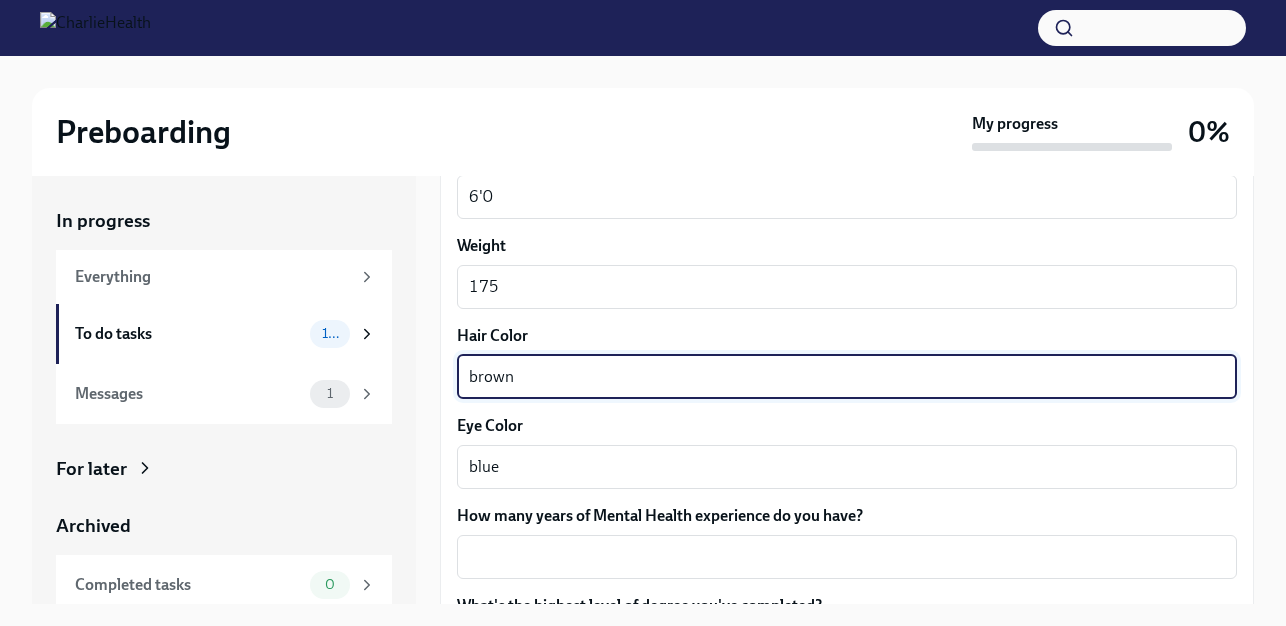 drag, startPoint x: 554, startPoint y: 373, endPoint x: 443, endPoint y: 375, distance: 111.01801 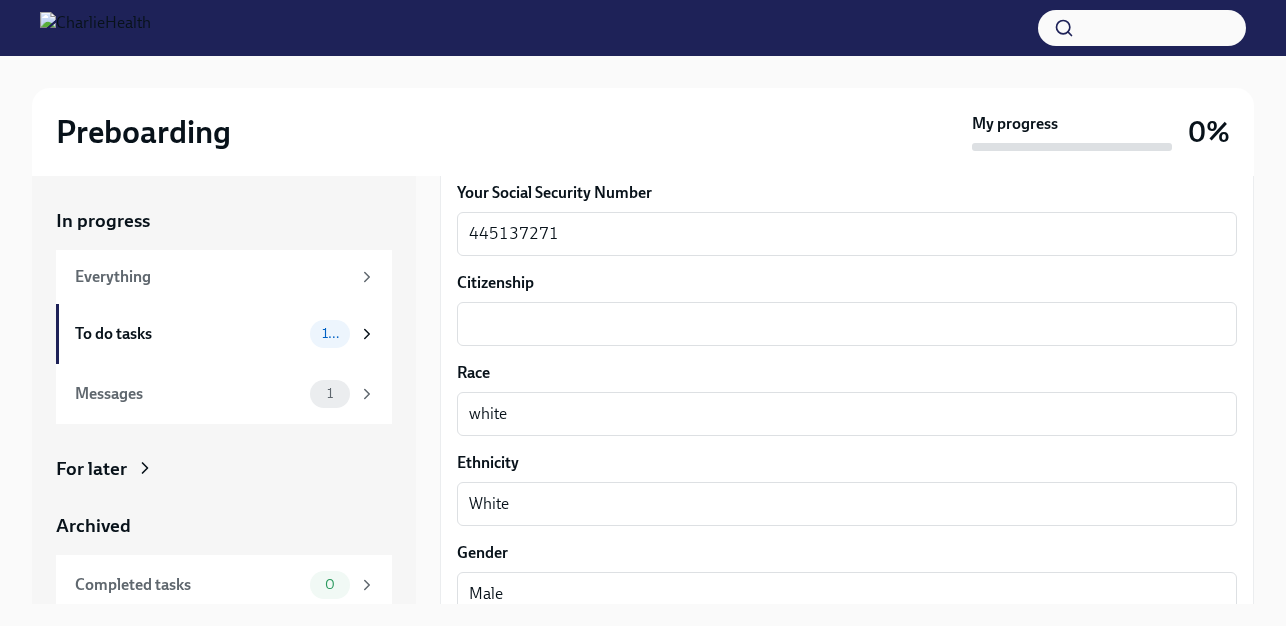 scroll, scrollTop: 1088, scrollLeft: 0, axis: vertical 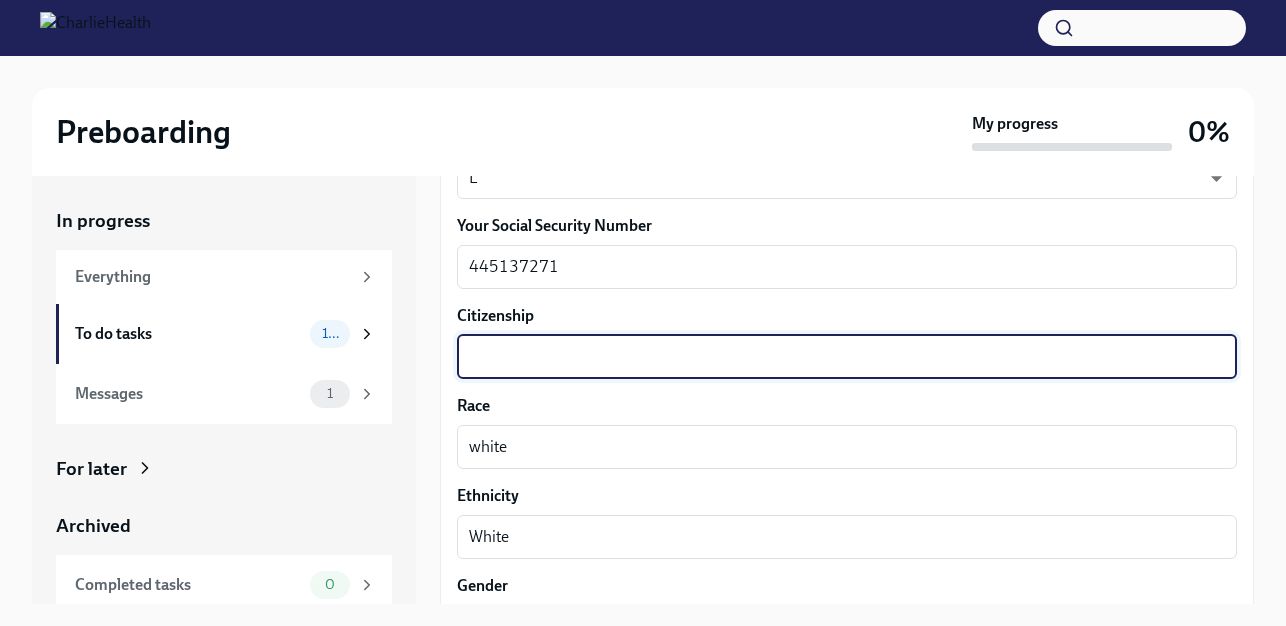 click on "Citizenship" at bounding box center [847, 357] 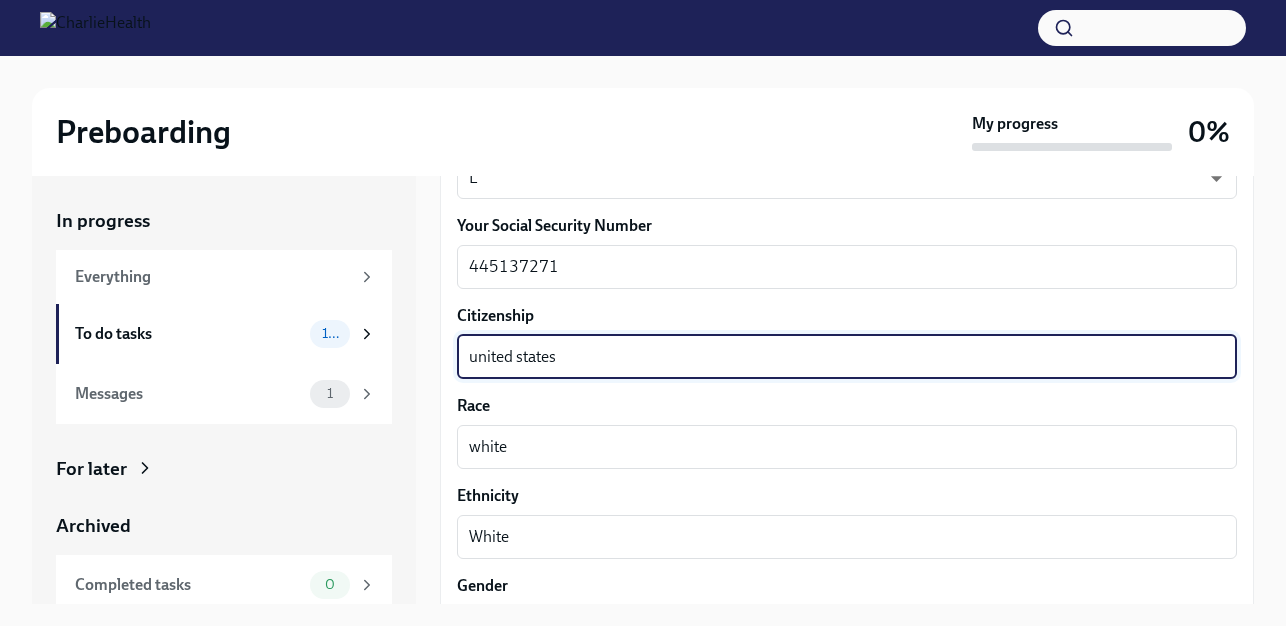 scroll, scrollTop: 3, scrollLeft: 0, axis: vertical 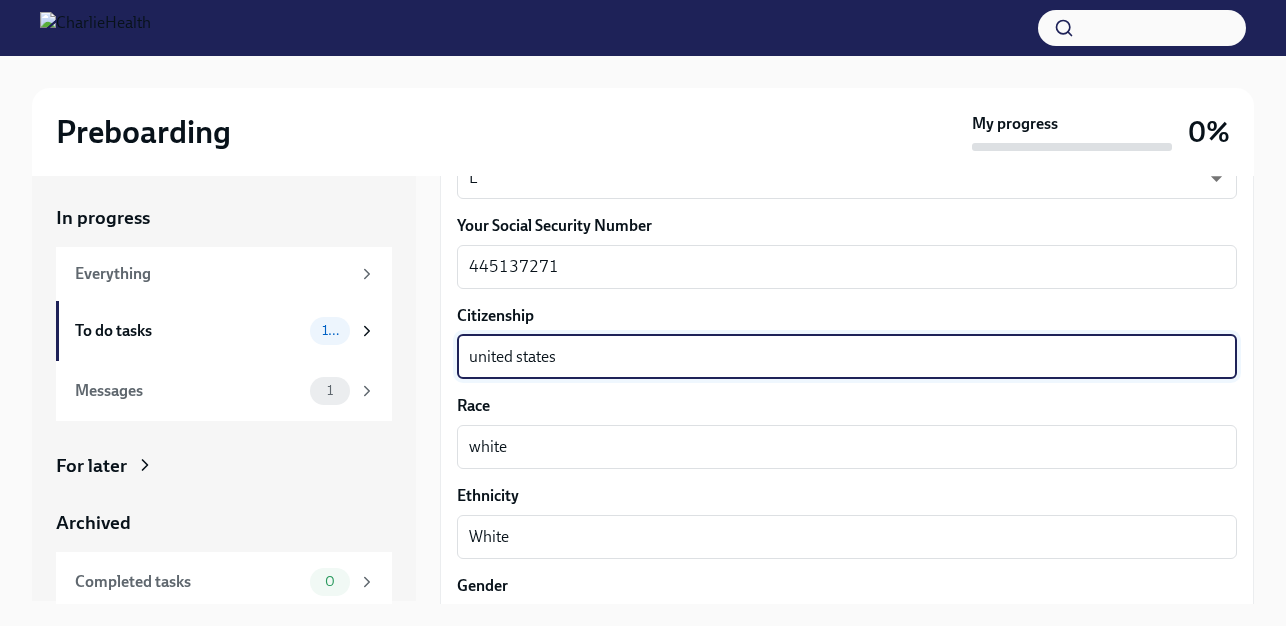 click on "united states x ​" at bounding box center [847, 357] 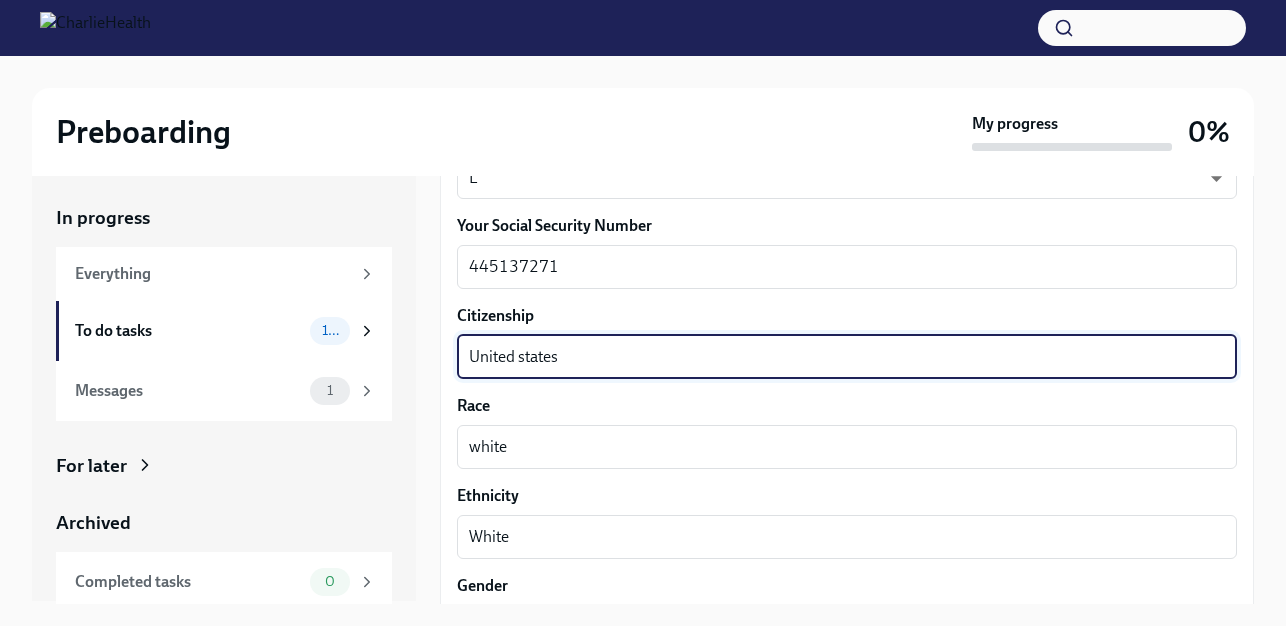 click on "United states" at bounding box center [847, 357] 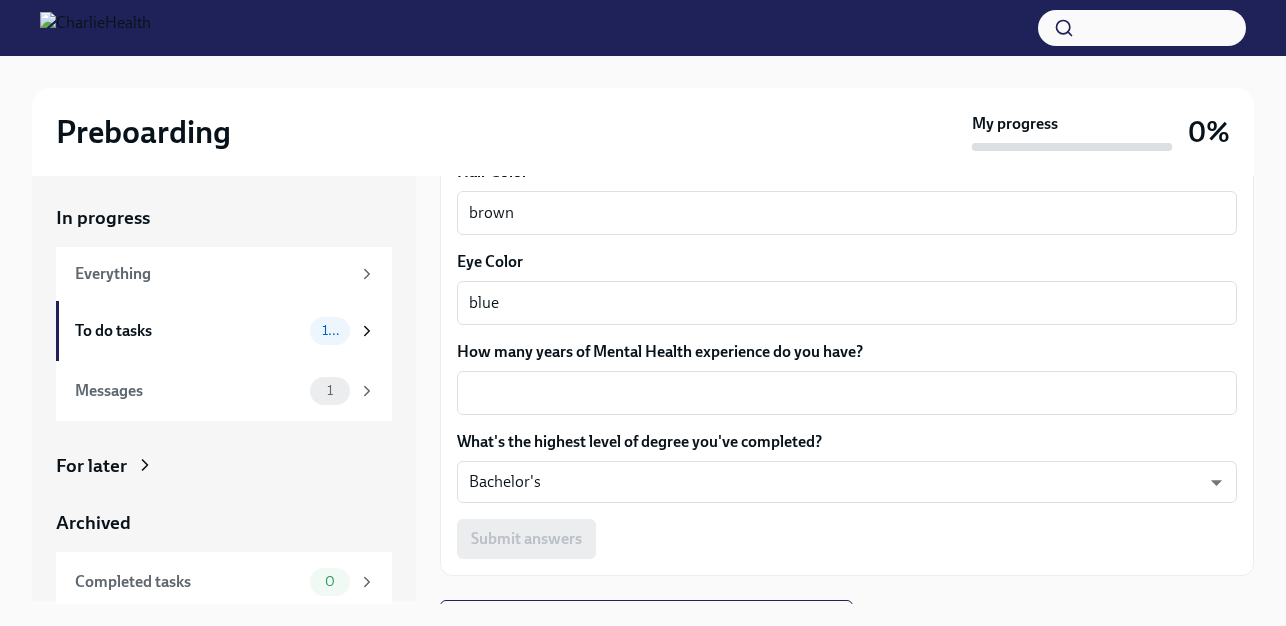 scroll, scrollTop: 1988, scrollLeft: 0, axis: vertical 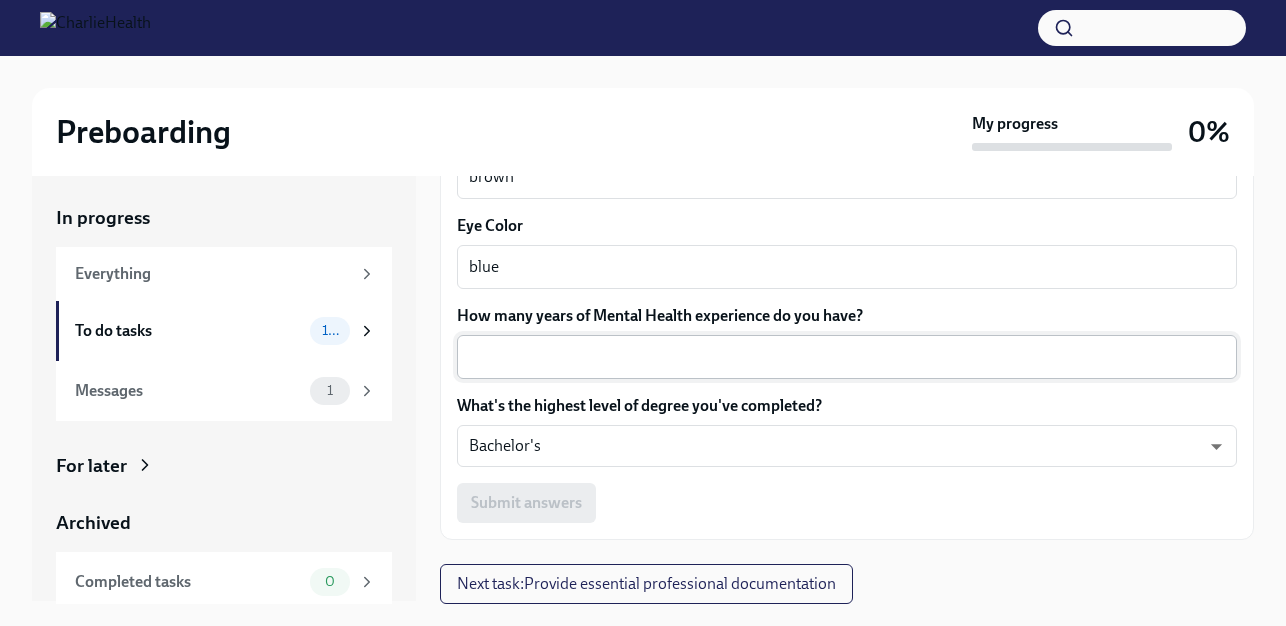 type on "United States" 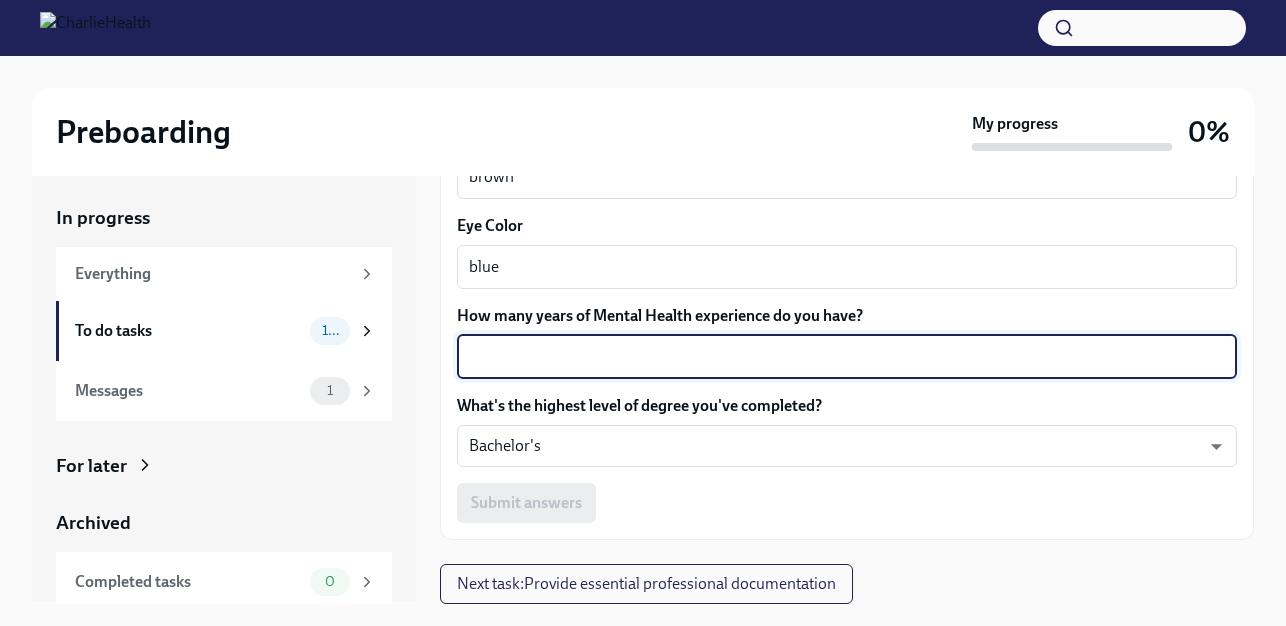 click on "How many years of Mental Health experience do you have?" at bounding box center [847, 357] 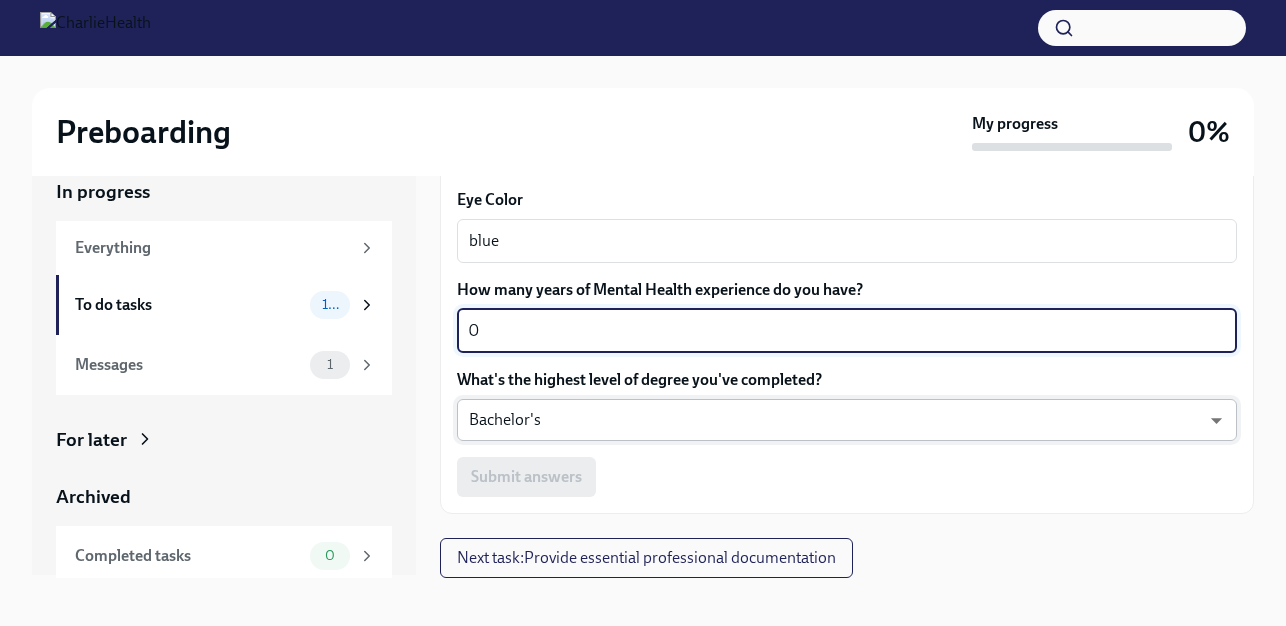 scroll, scrollTop: 34, scrollLeft: 0, axis: vertical 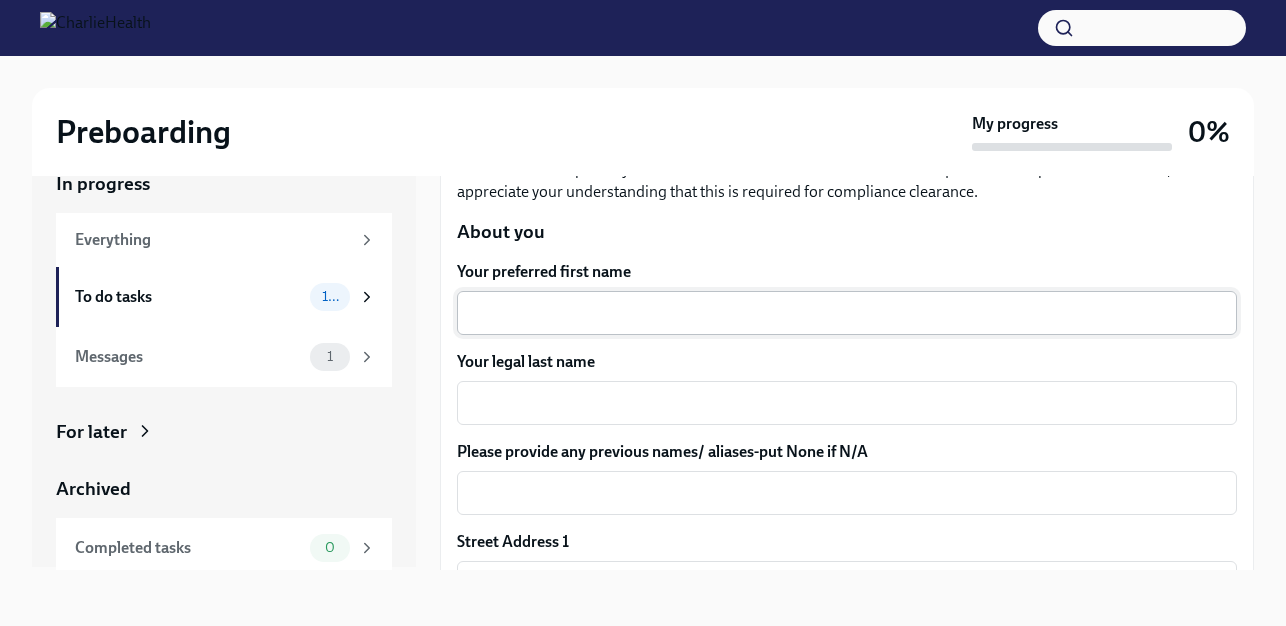 type on "0" 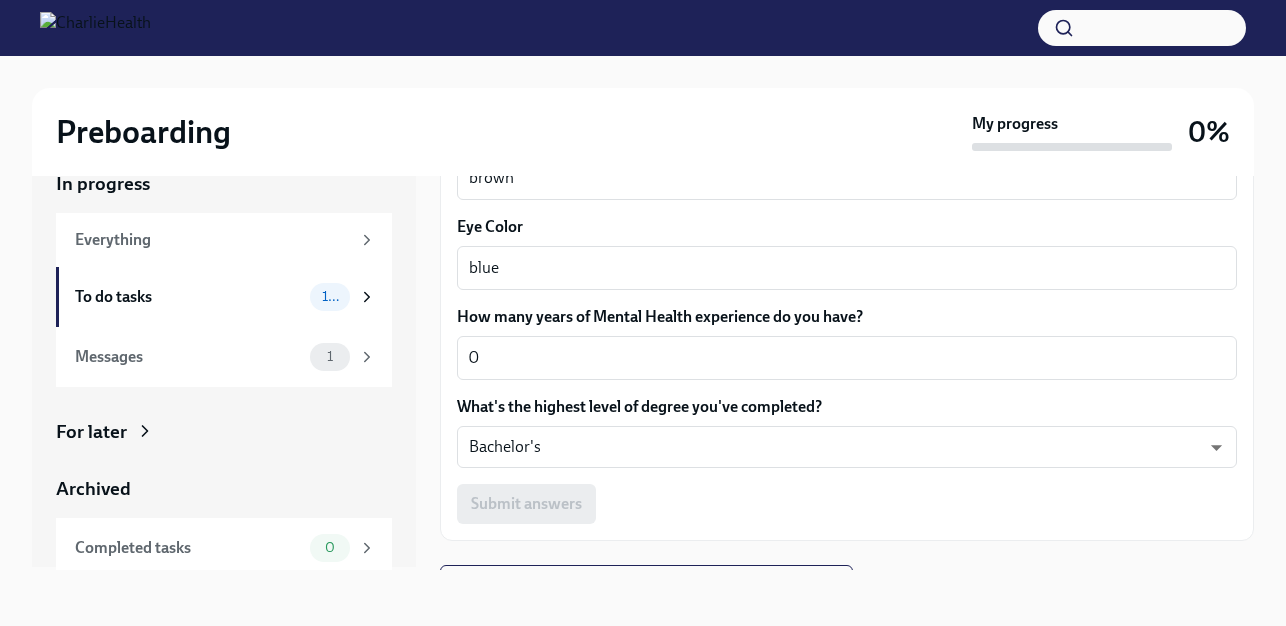 scroll, scrollTop: 1988, scrollLeft: 0, axis: vertical 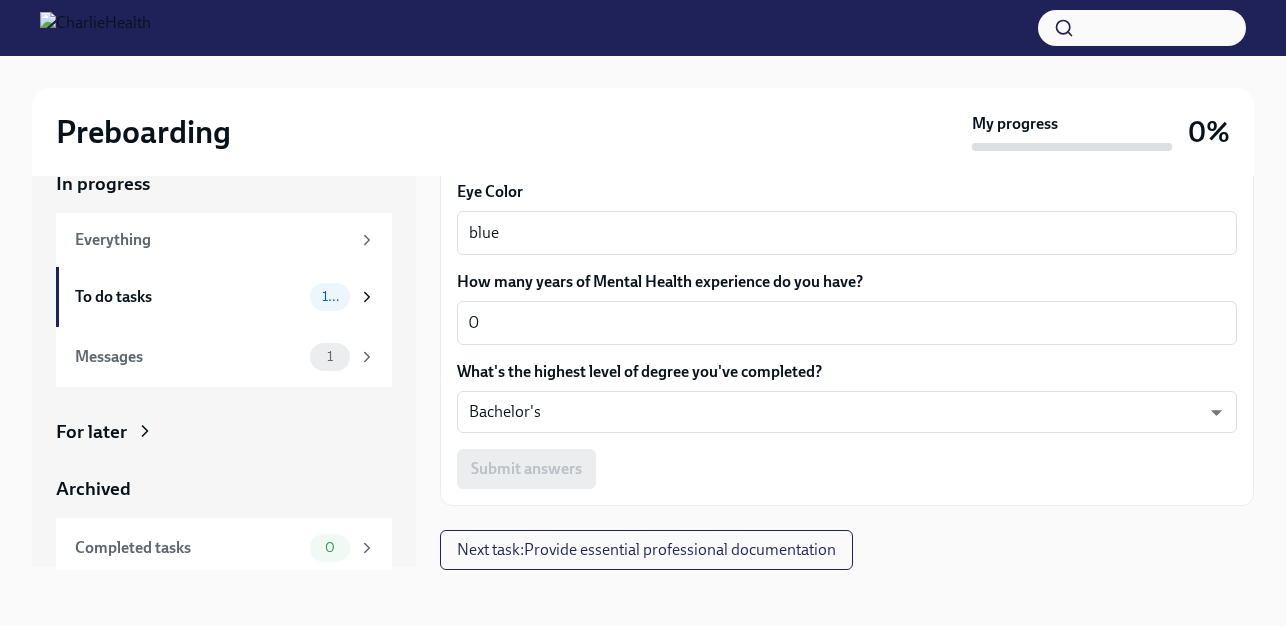 click on "Submit answers" at bounding box center [847, 469] 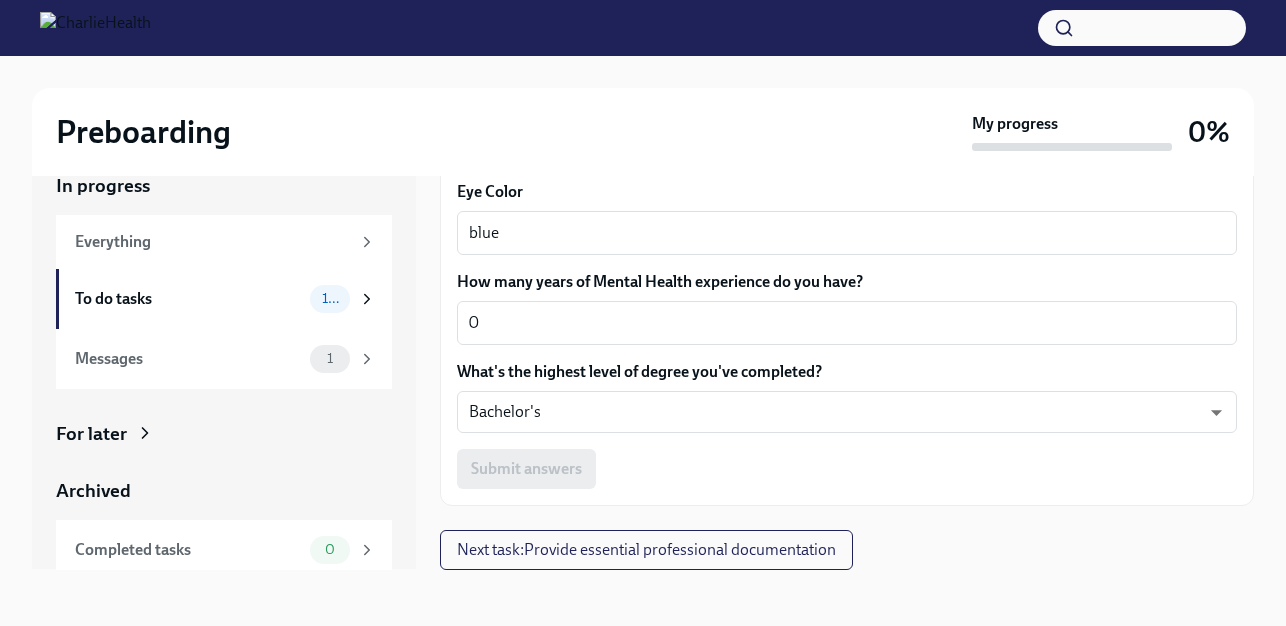 scroll, scrollTop: 0, scrollLeft: 0, axis: both 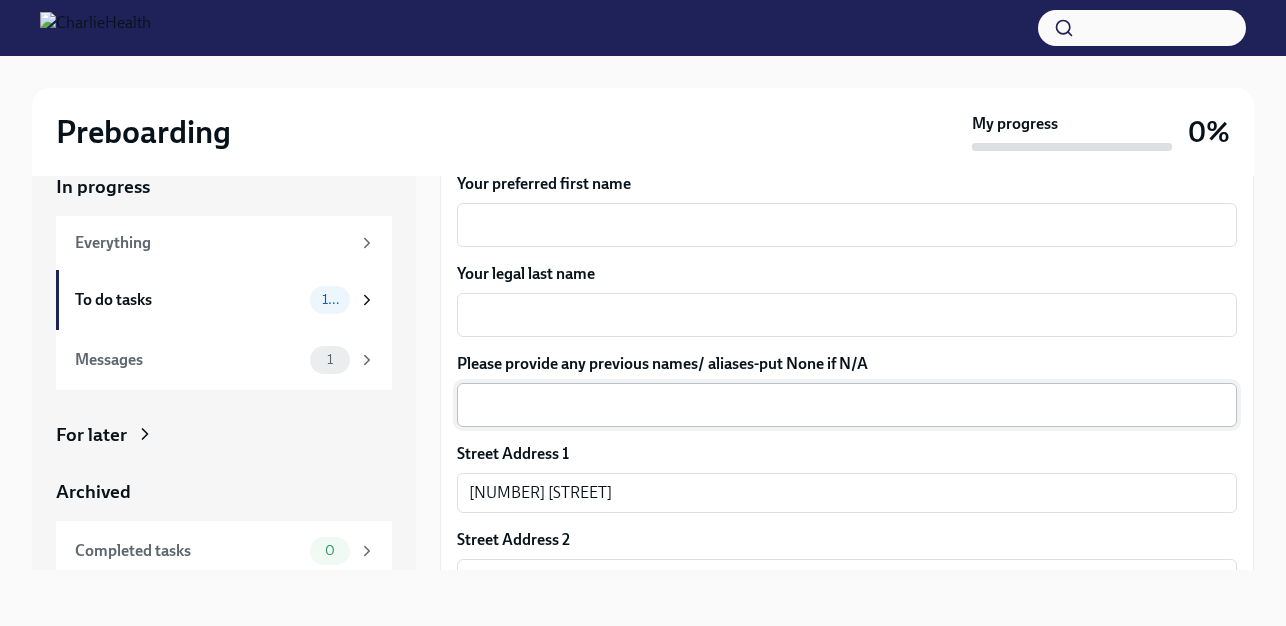 click on "x ​" at bounding box center (847, 405) 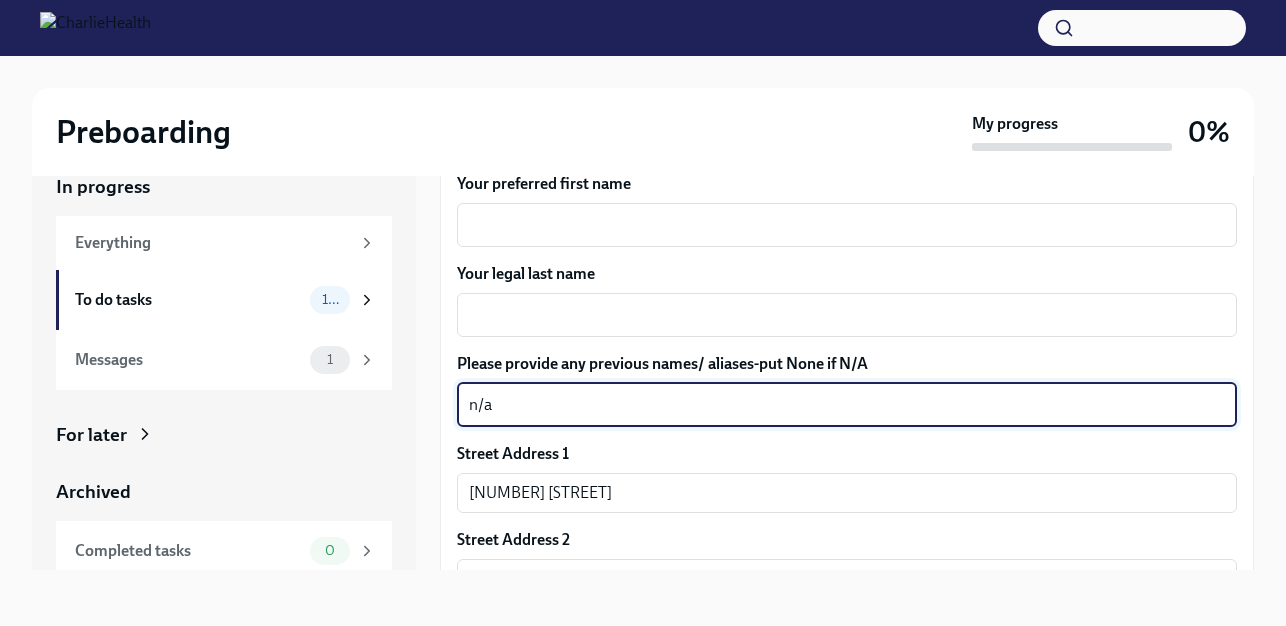 type on "n/a" 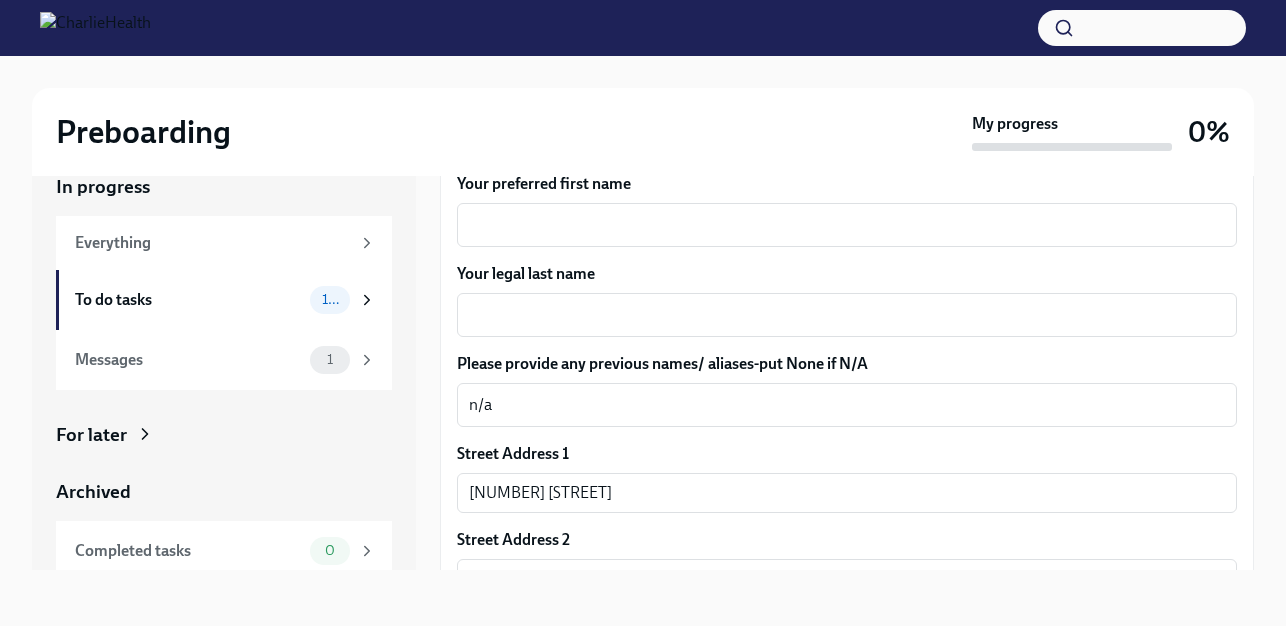 click on "Street Address 1" at bounding box center [847, 454] 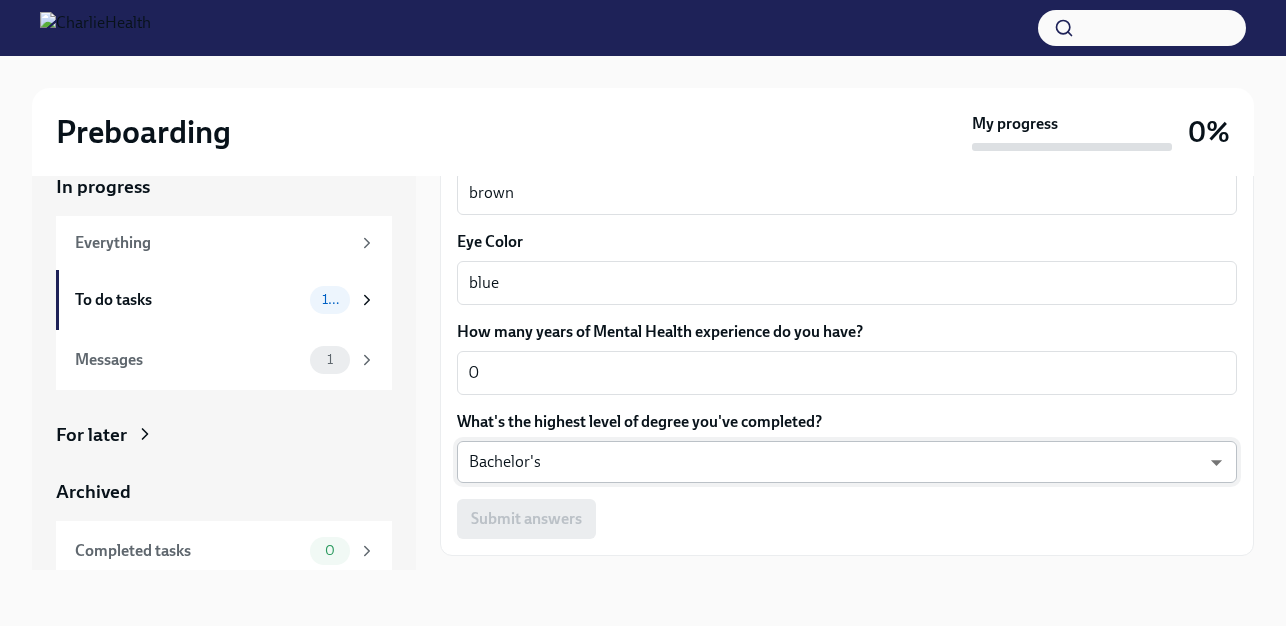 scroll, scrollTop: 1988, scrollLeft: 0, axis: vertical 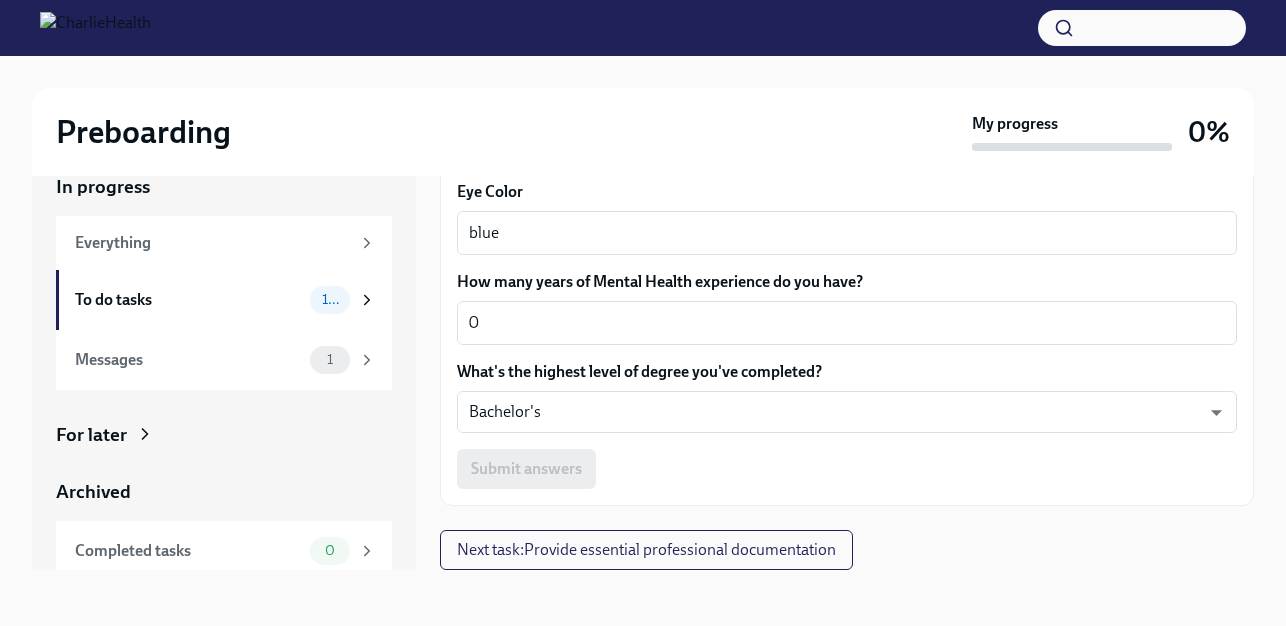 click on "Submit answers" at bounding box center (847, 469) 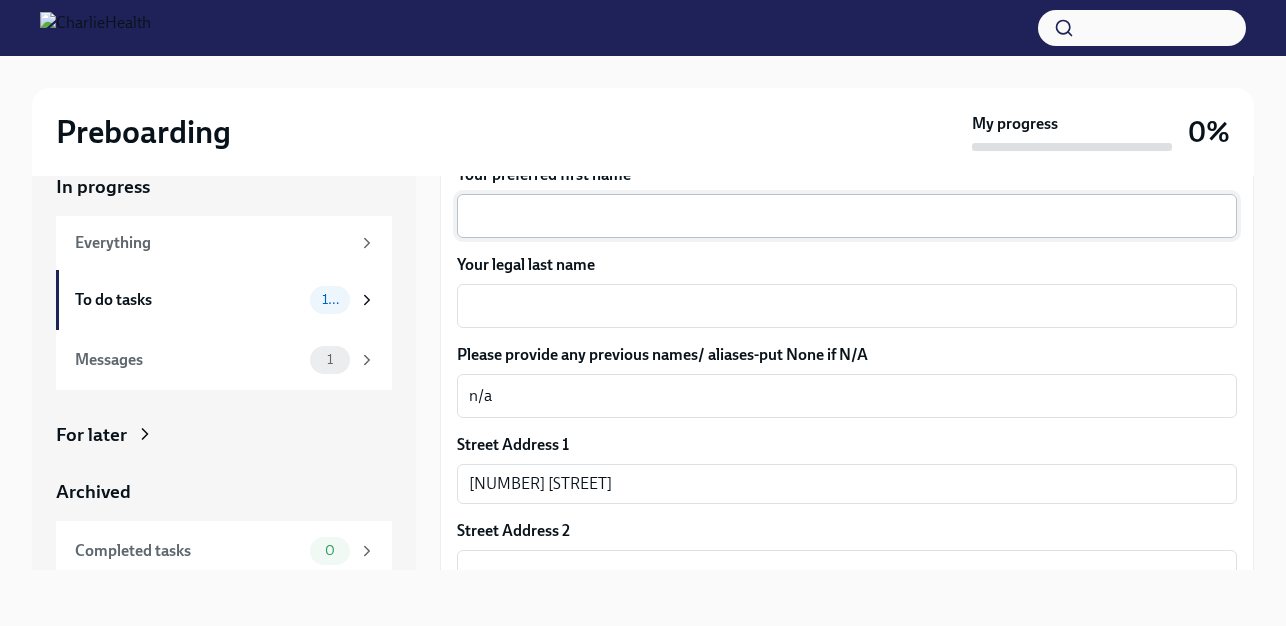 scroll, scrollTop: 400, scrollLeft: 0, axis: vertical 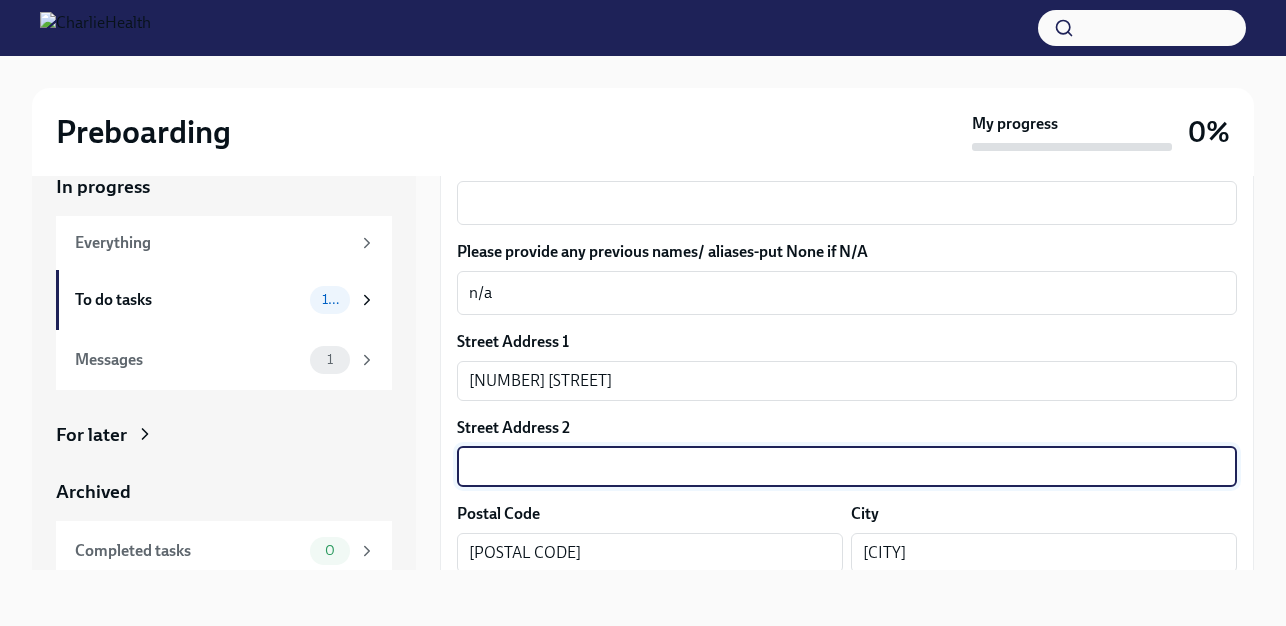 click at bounding box center (847, 467) 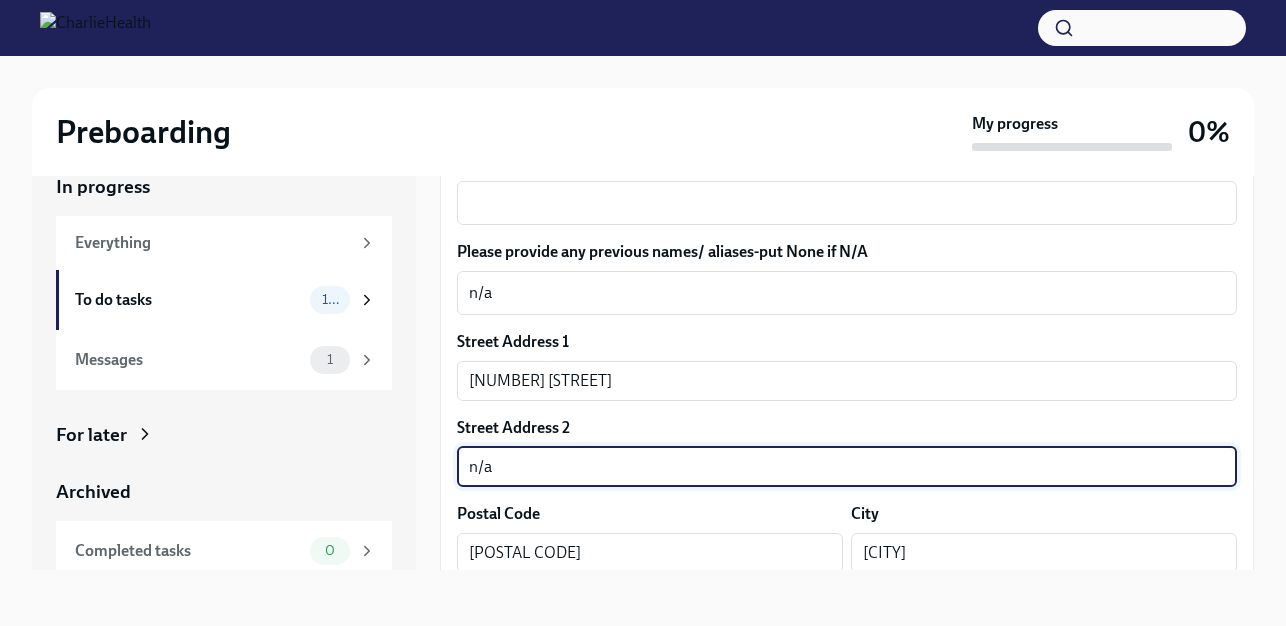 type on "n/a" 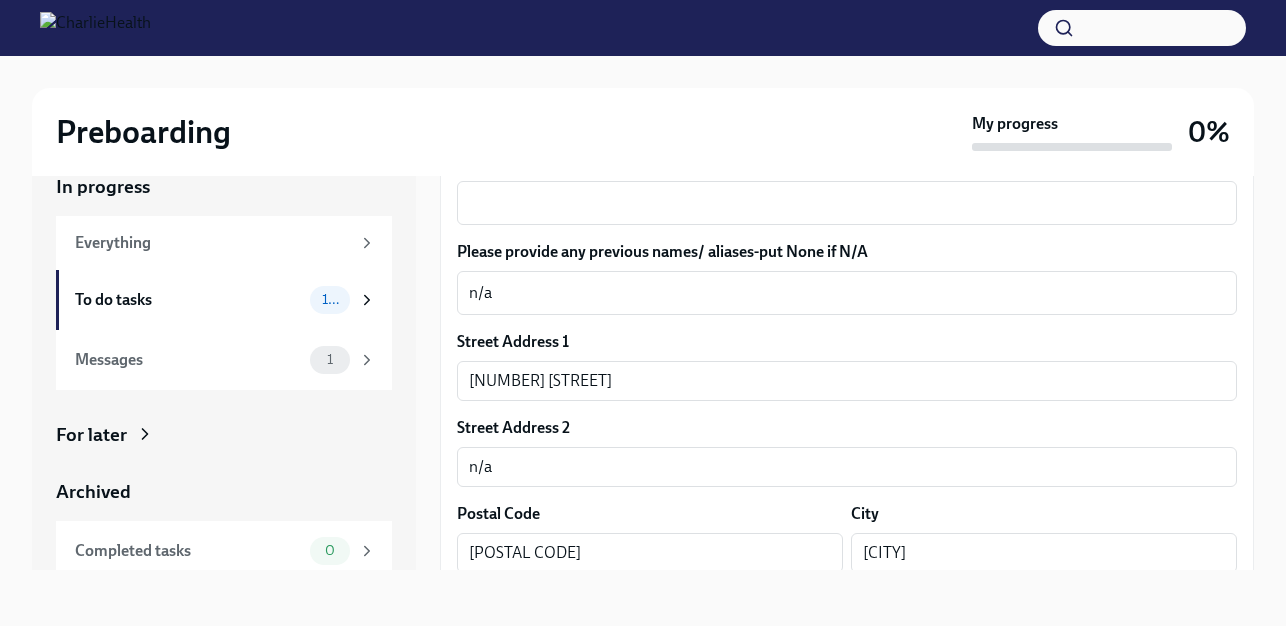 click on "Street Address 2" at bounding box center (847, 428) 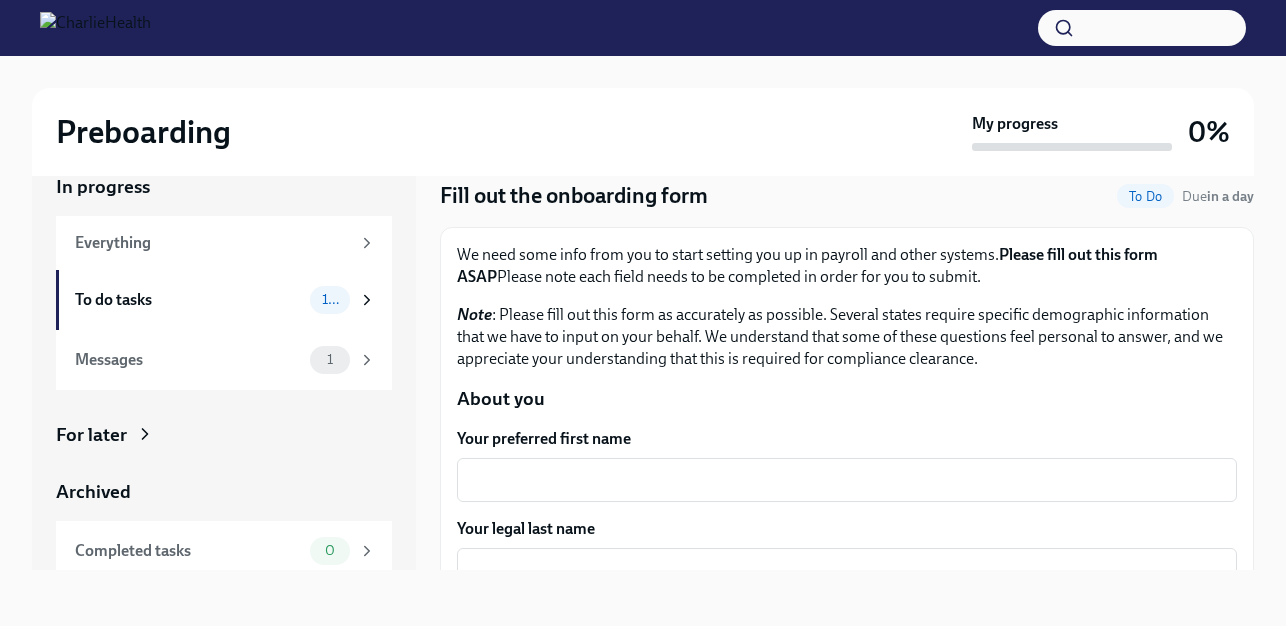 scroll, scrollTop: 0, scrollLeft: 0, axis: both 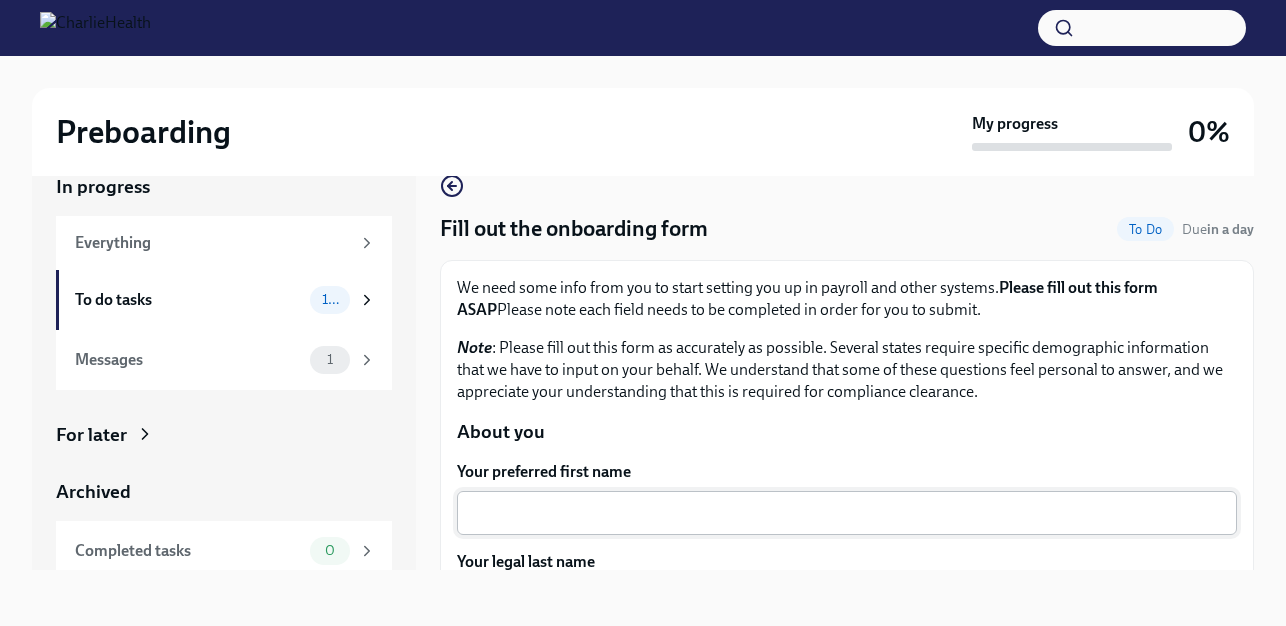 click on "Your preferred first name" at bounding box center [847, 513] 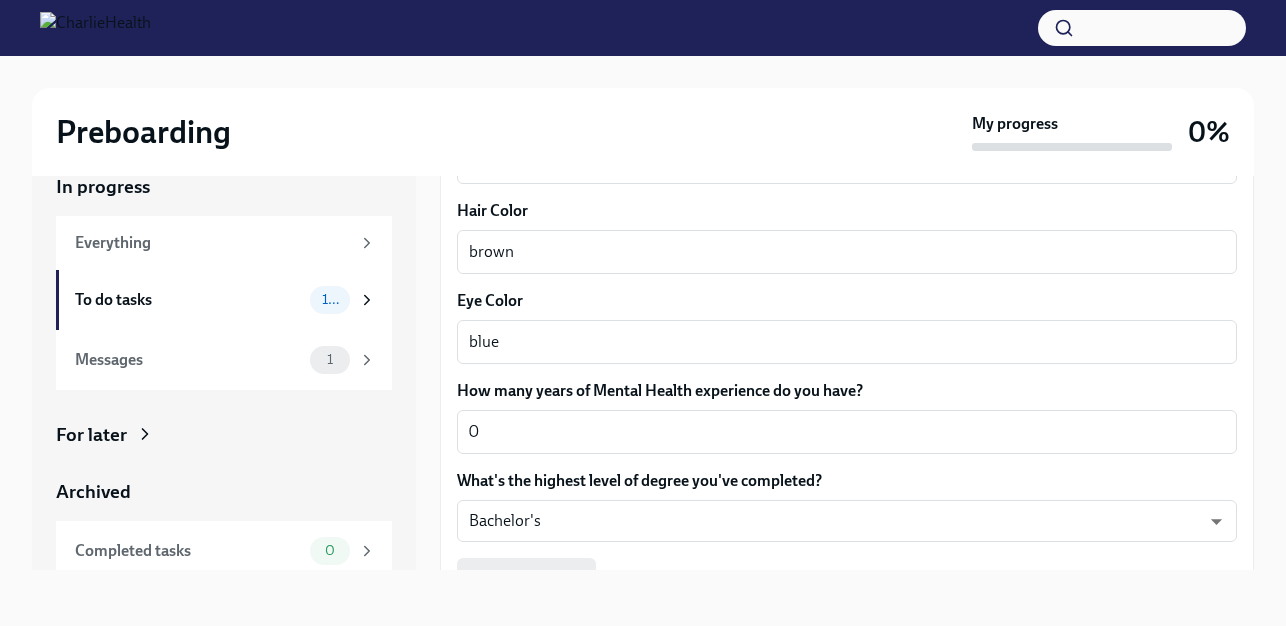 scroll, scrollTop: 1988, scrollLeft: 0, axis: vertical 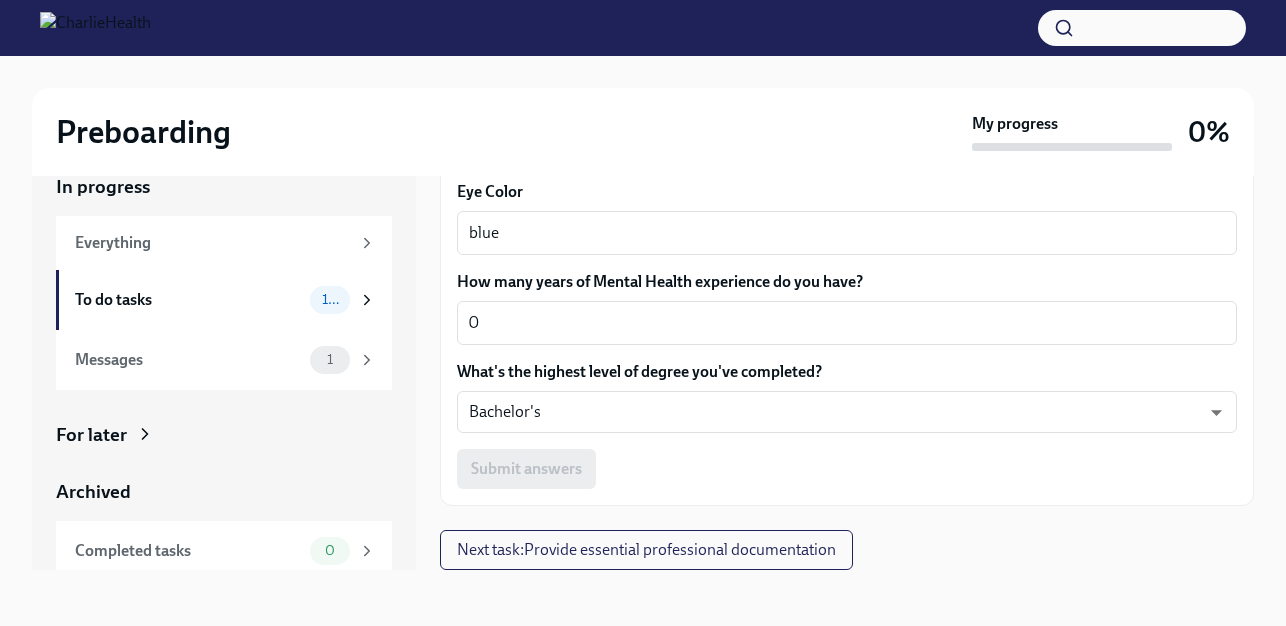 click on "Submit answers" at bounding box center (847, 469) 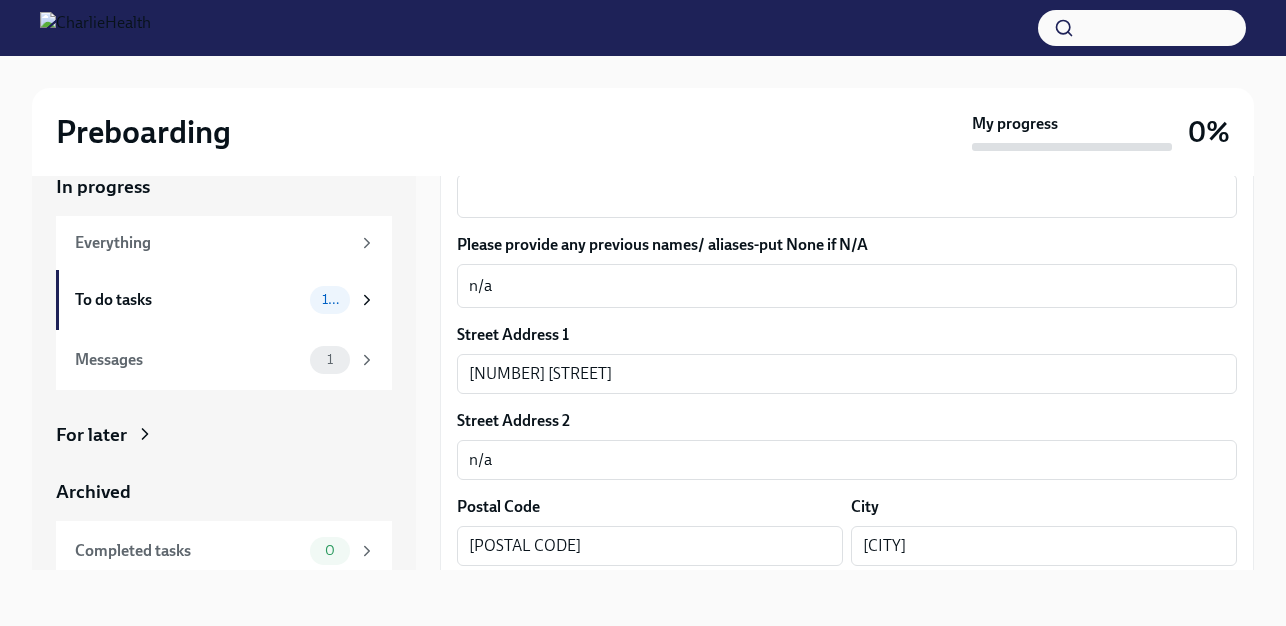 scroll, scrollTop: 288, scrollLeft: 0, axis: vertical 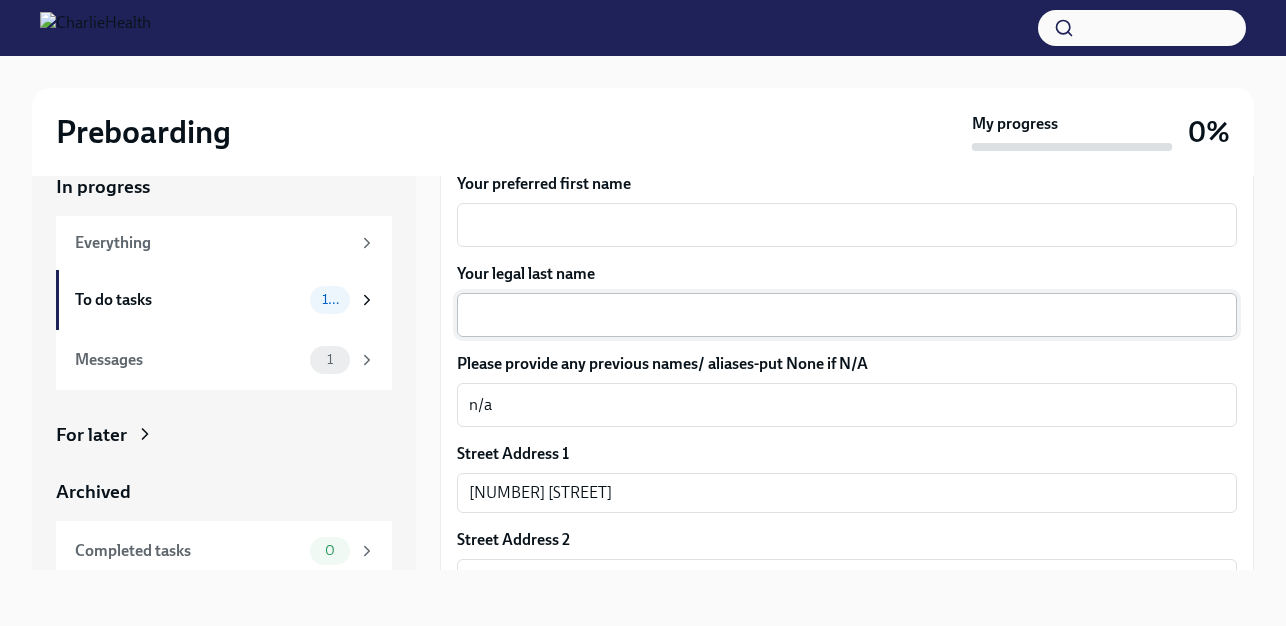 click on "Your legal last name" at bounding box center (847, 315) 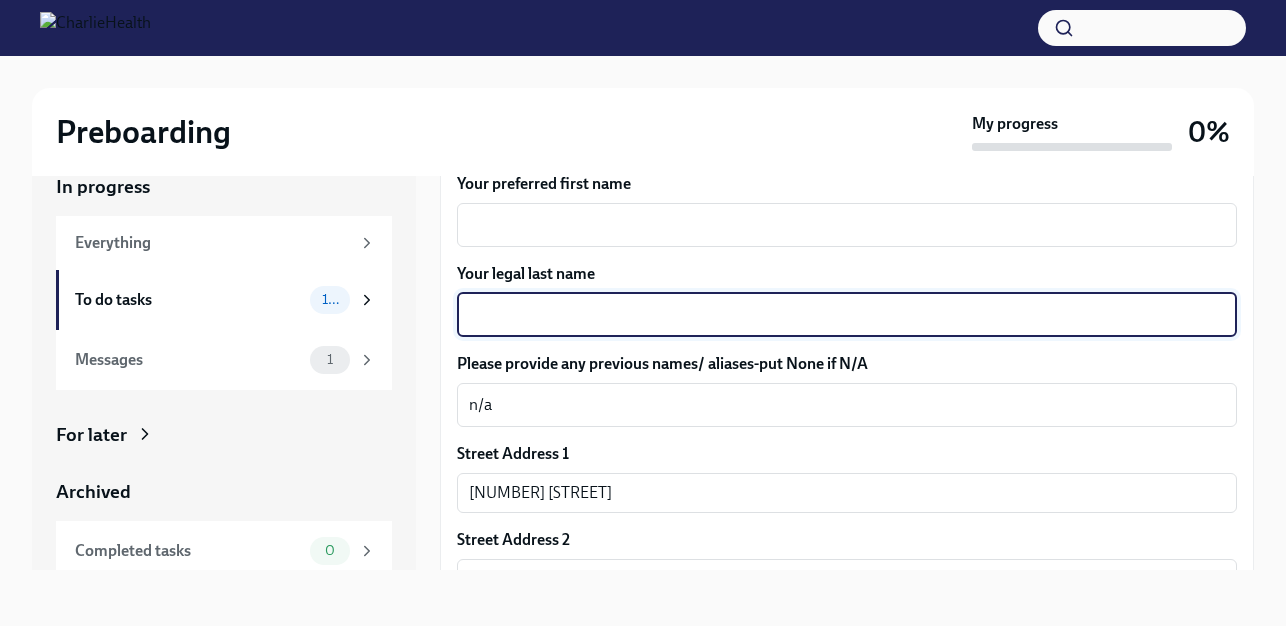 click on "Your legal last name" at bounding box center [847, 315] 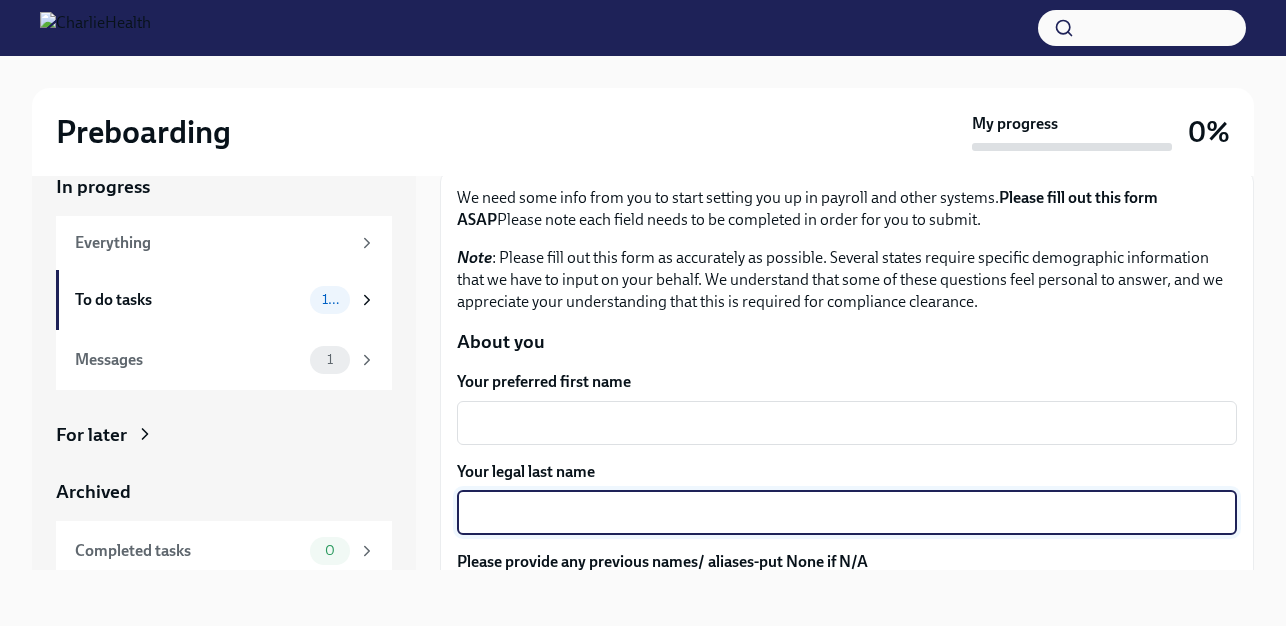 scroll, scrollTop: 0, scrollLeft: 0, axis: both 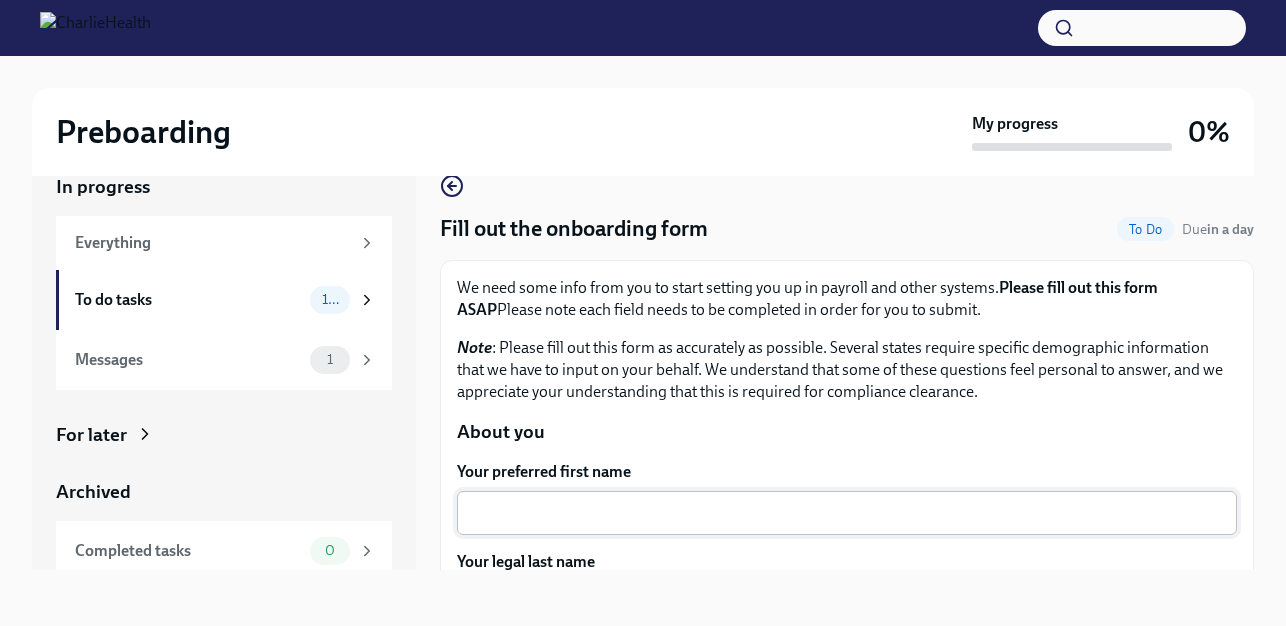 click on "Your preferred first name" at bounding box center [847, 513] 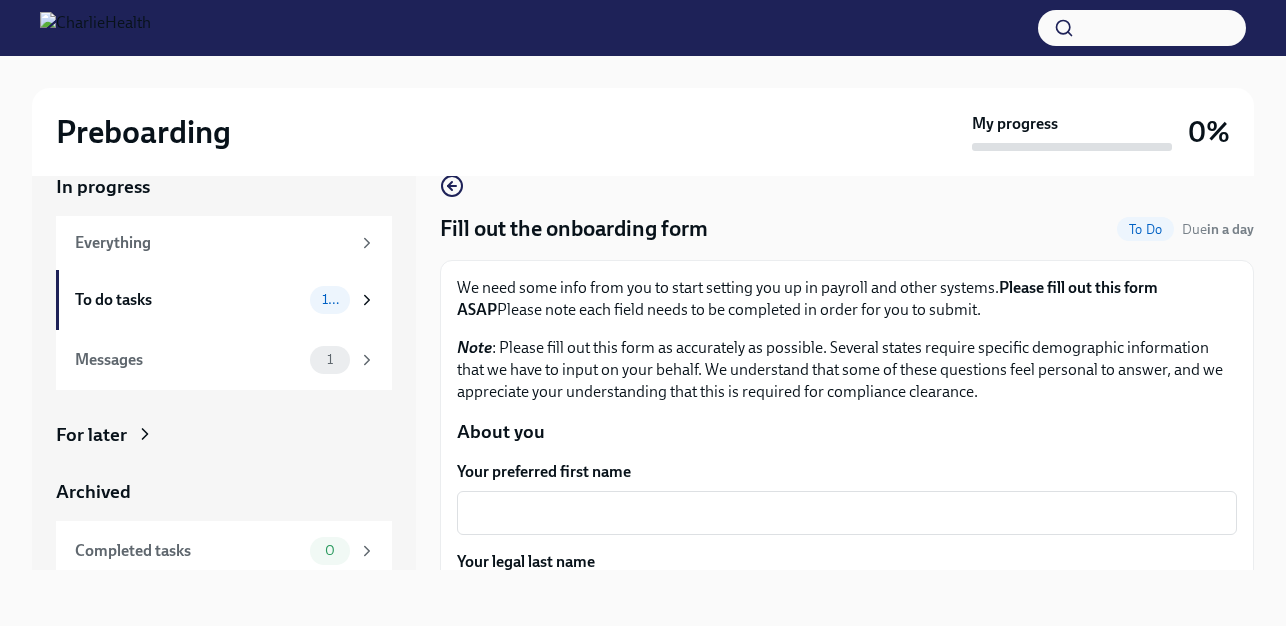 click on "To Do" at bounding box center (1145, 229) 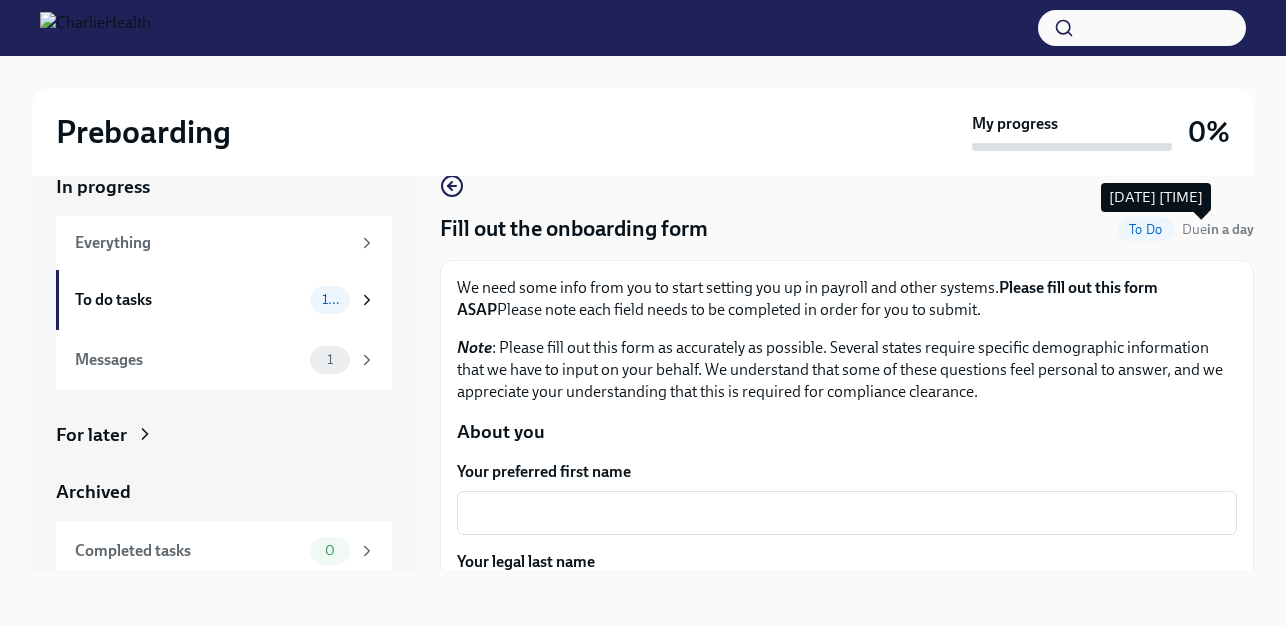 click on "in a day" at bounding box center [1230, 229] 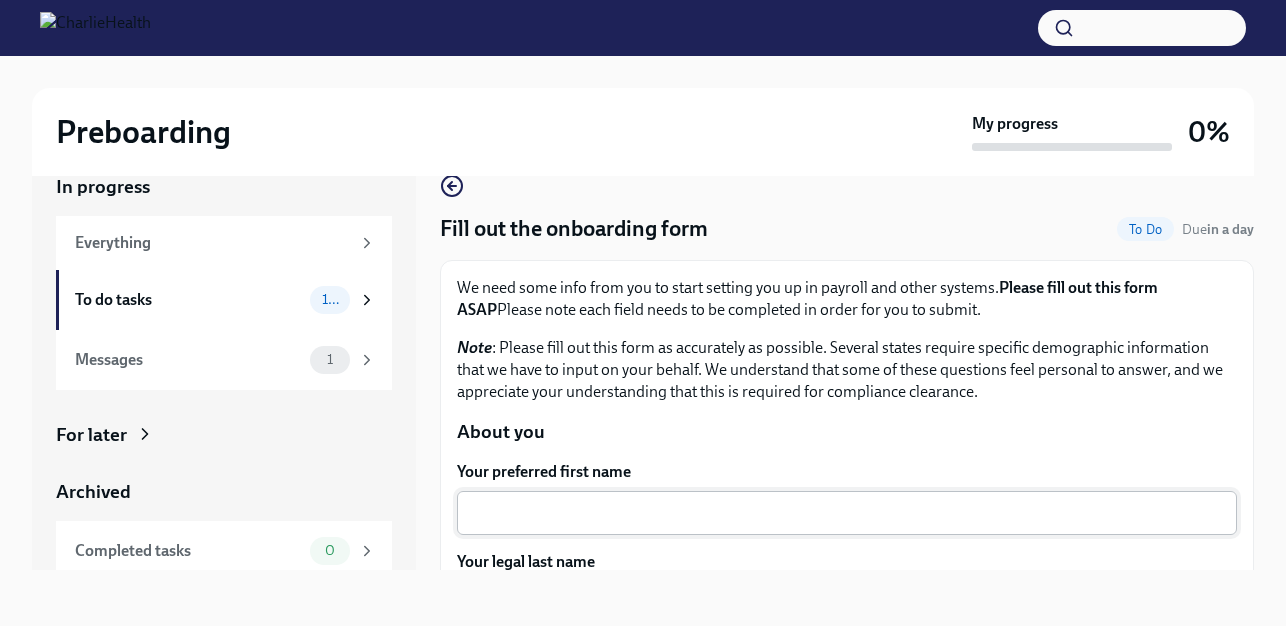 click on "Your preferred first name" at bounding box center (847, 513) 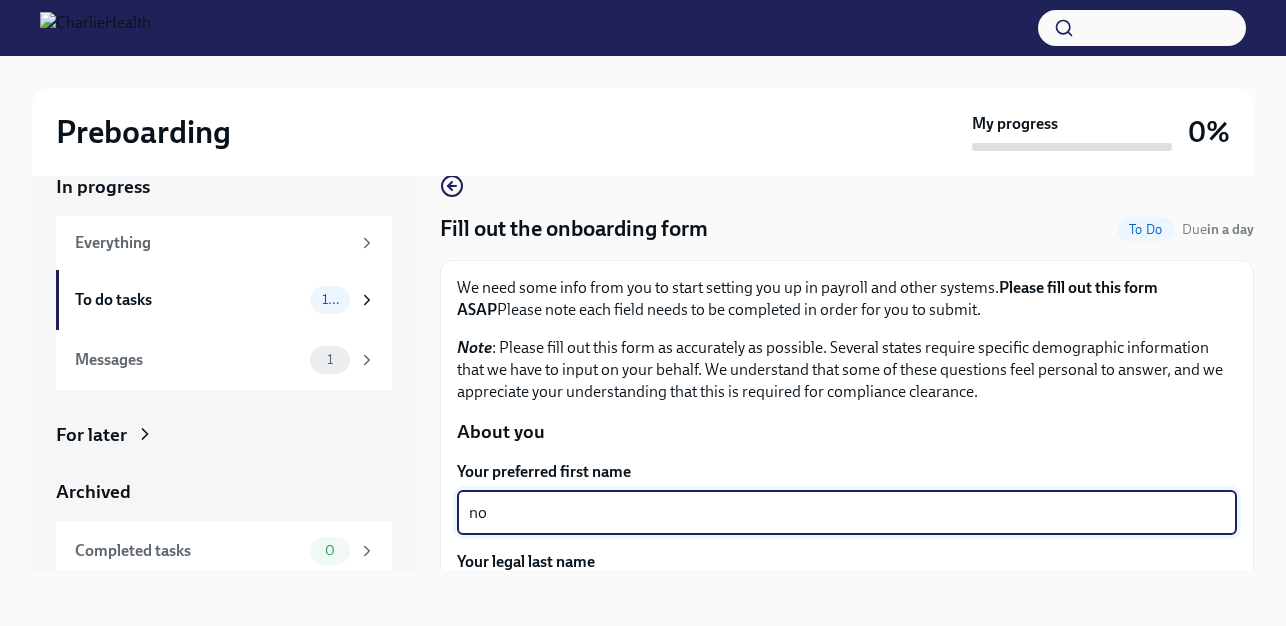 type on "no" 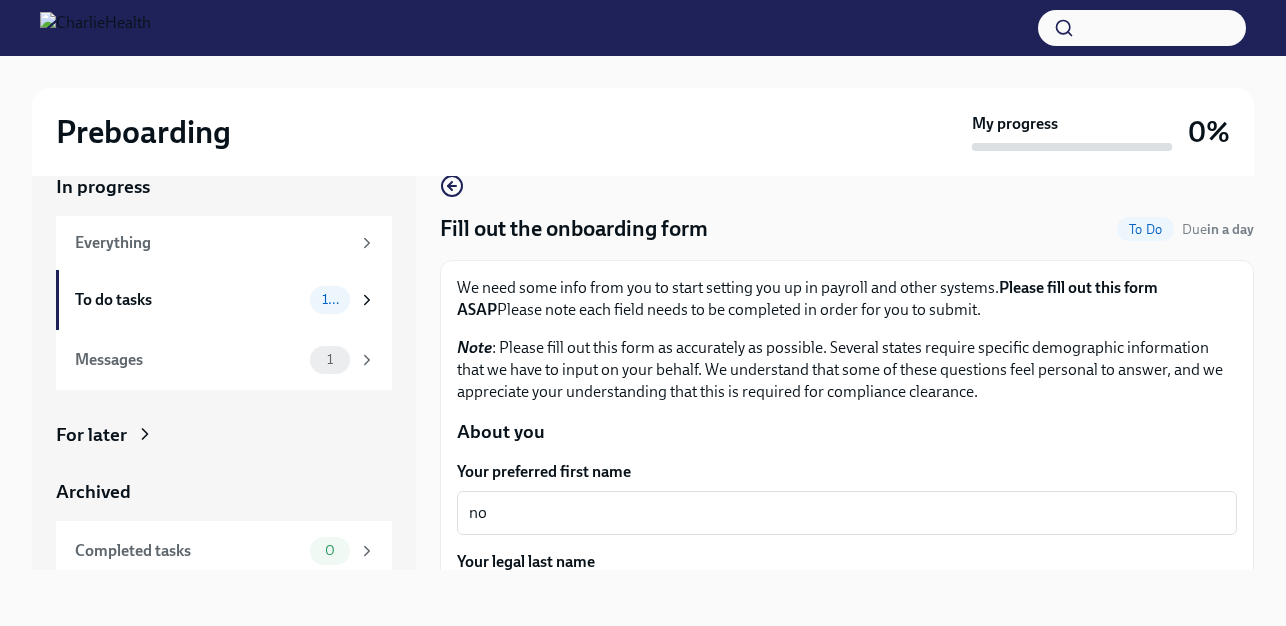 click on "Your preferred first name" at bounding box center [847, 472] 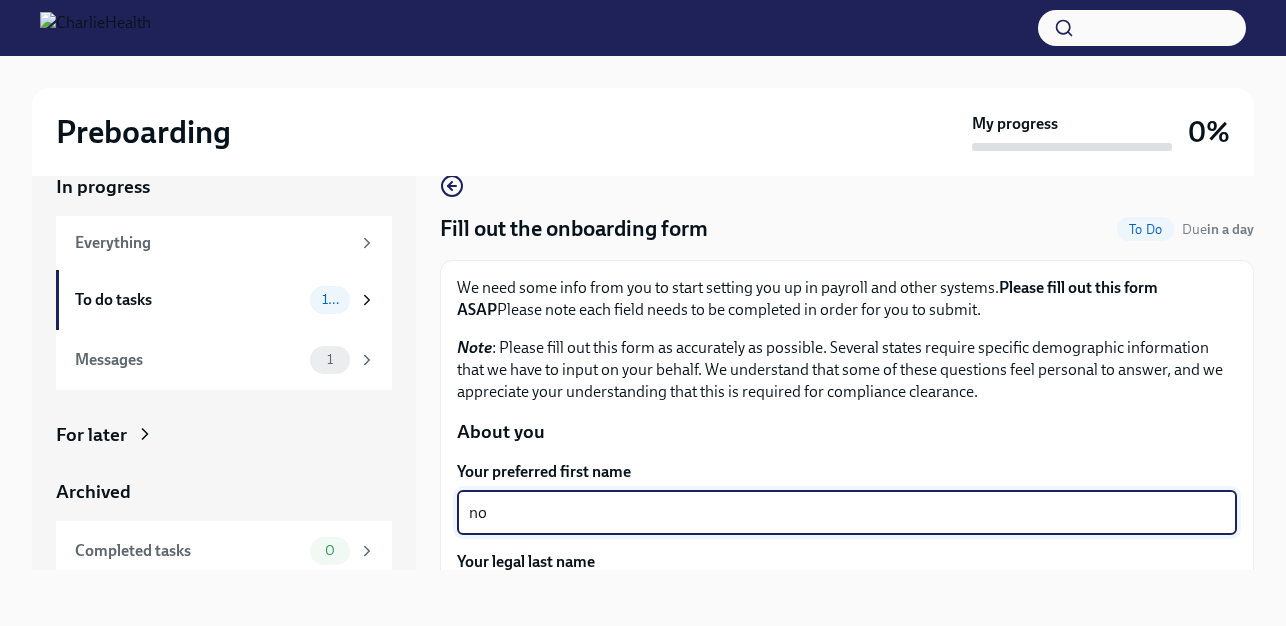 scroll, scrollTop: 100, scrollLeft: 0, axis: vertical 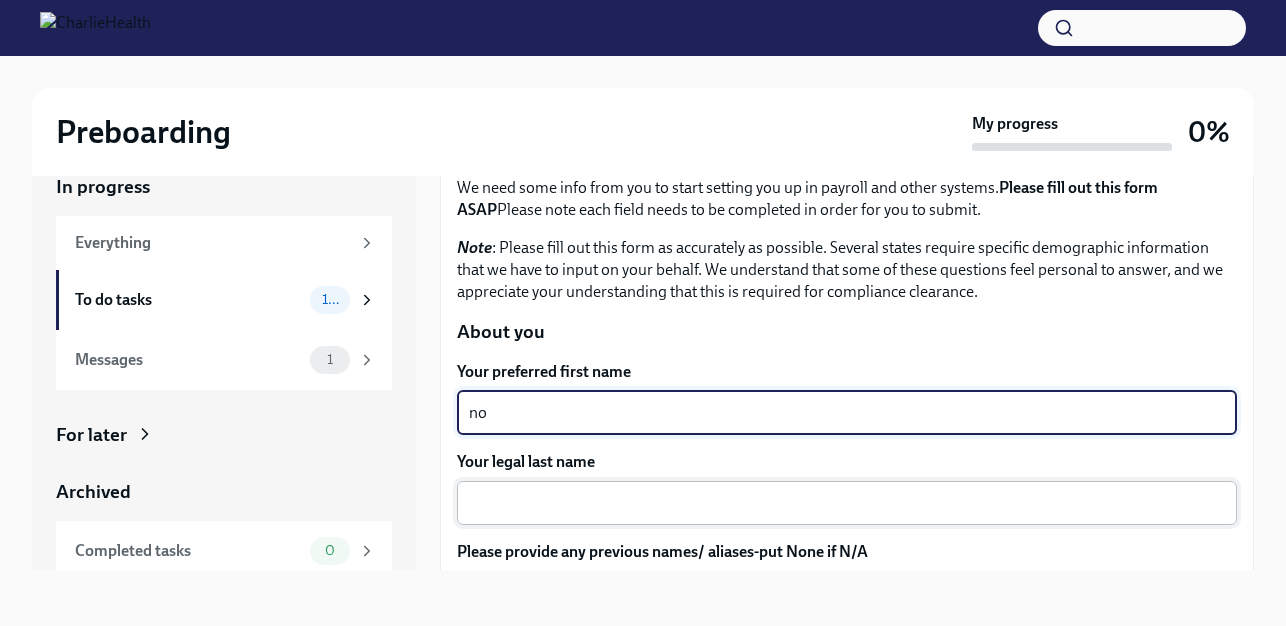 click on "Your legal last name" at bounding box center (847, 503) 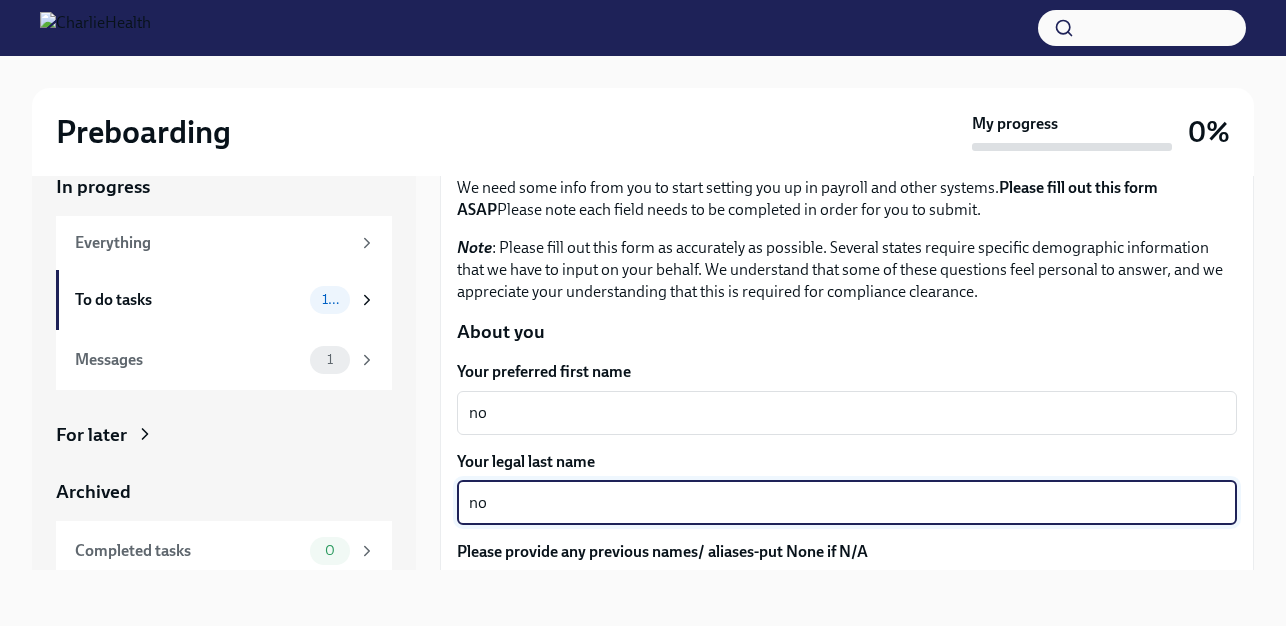 type on "no" 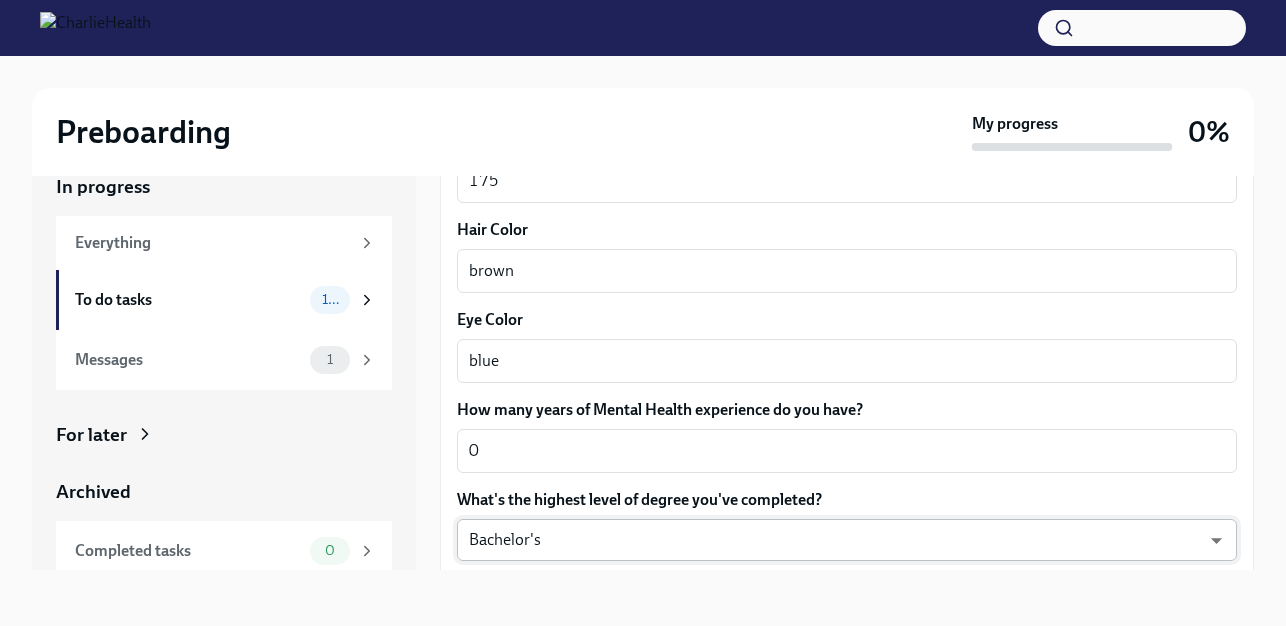 scroll, scrollTop: 1988, scrollLeft: 0, axis: vertical 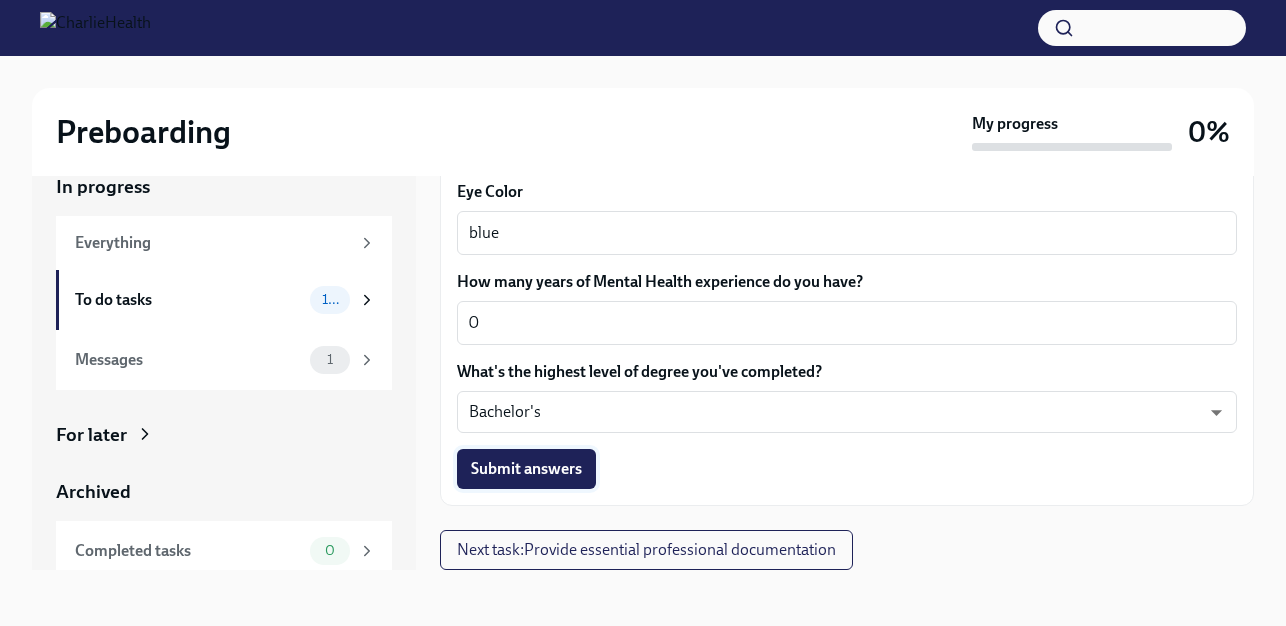 click on "Submit answers" at bounding box center (526, 469) 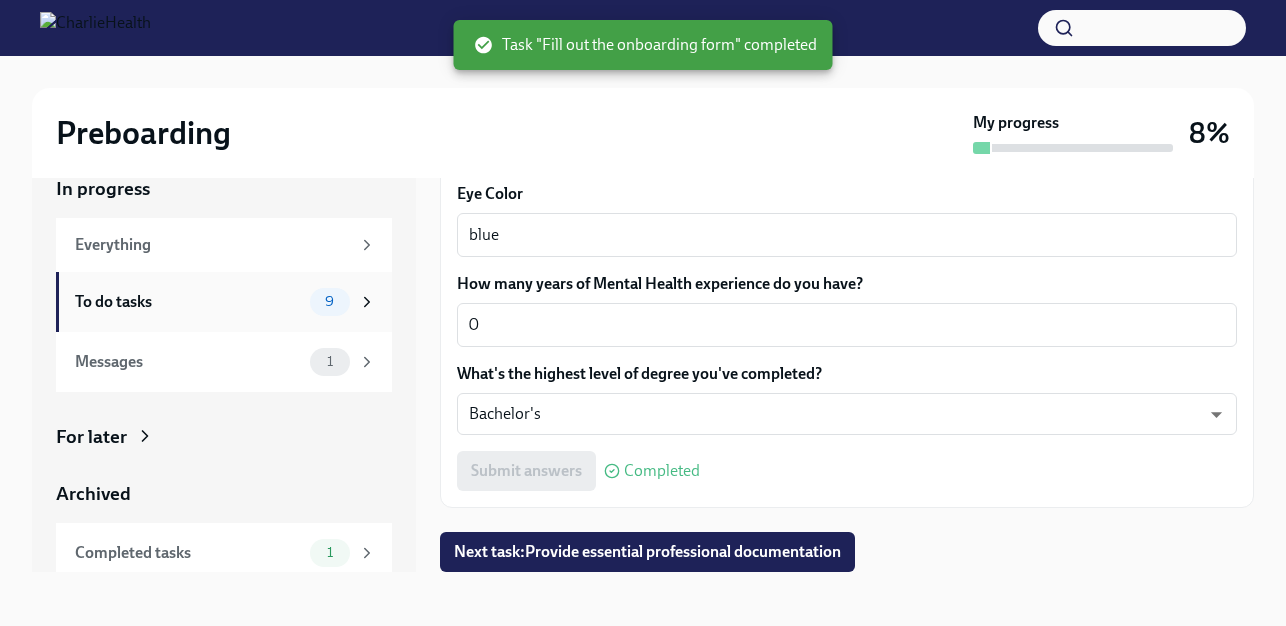 click 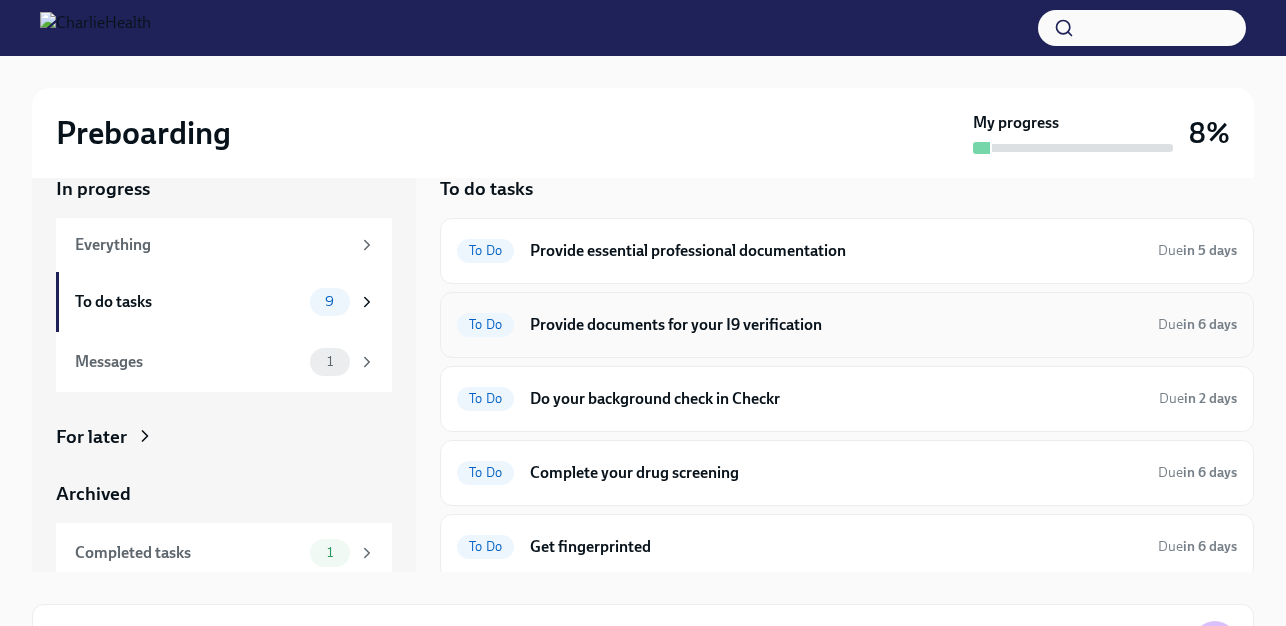click on "Provide documents for your I9 verification" at bounding box center [836, 325] 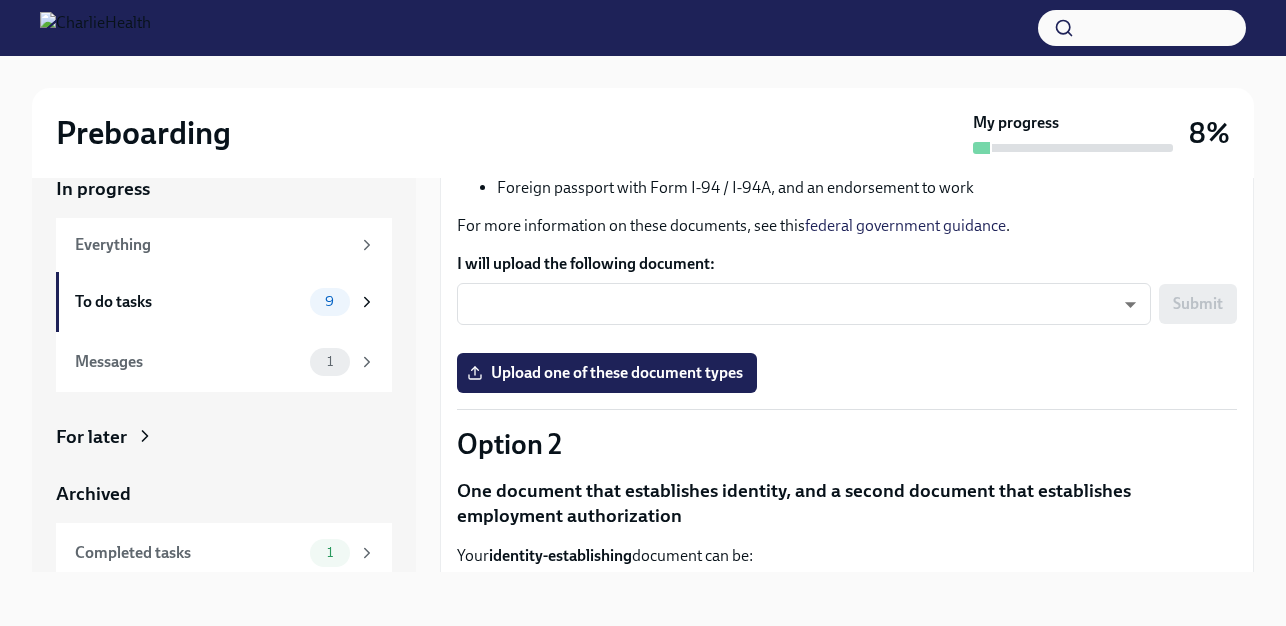 scroll, scrollTop: 400, scrollLeft: 0, axis: vertical 